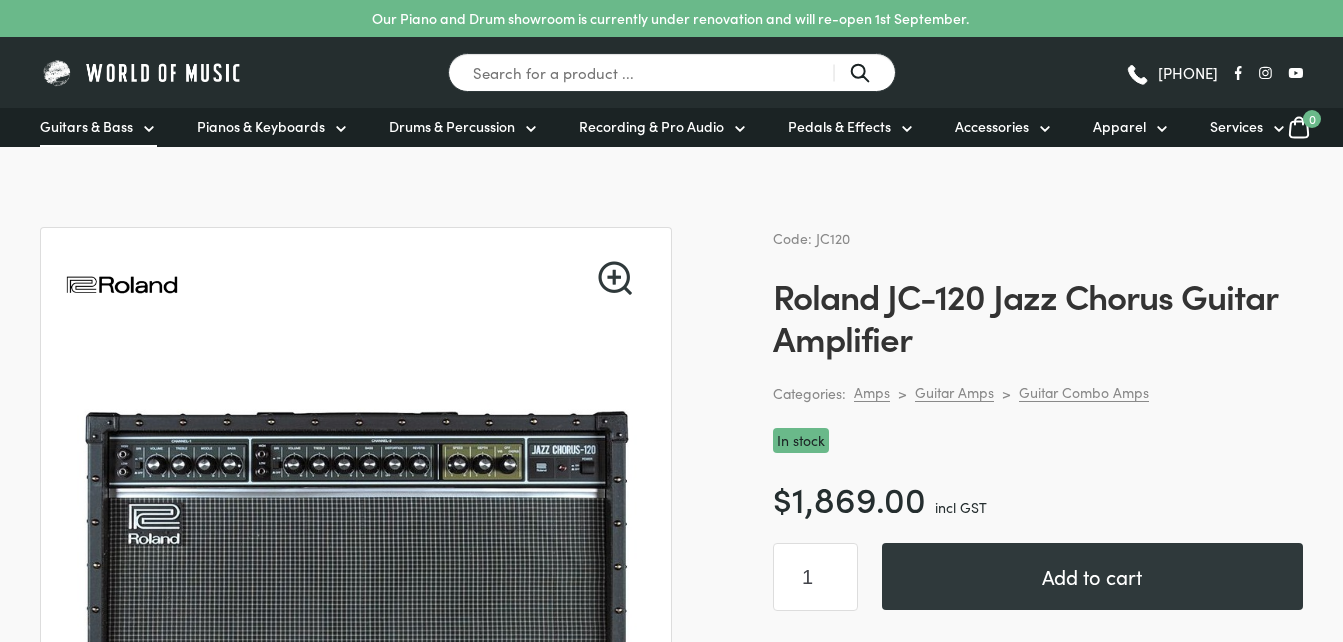 scroll, scrollTop: 0, scrollLeft: 0, axis: both 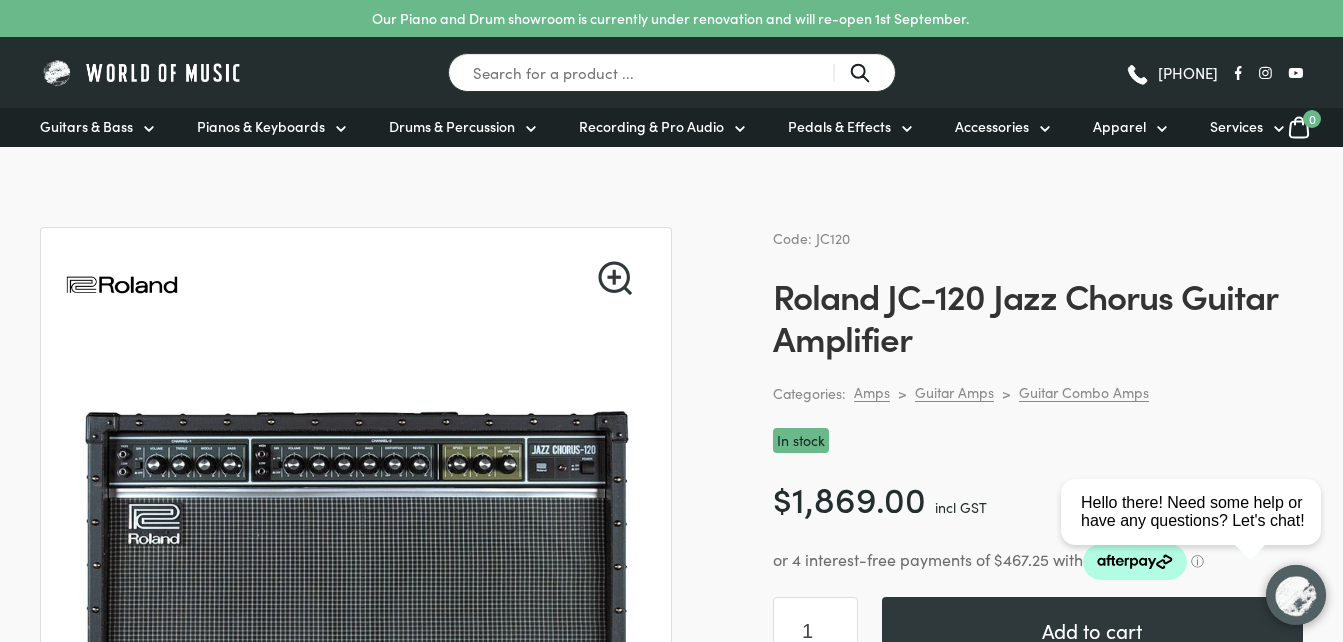 click on "Guitars & Bass
Guitars
Electric Guitars
Bass Guitars
Acoustic Guitars
Classical Guitars
Ukuleles
Guitar Amps" at bounding box center [663, 127] 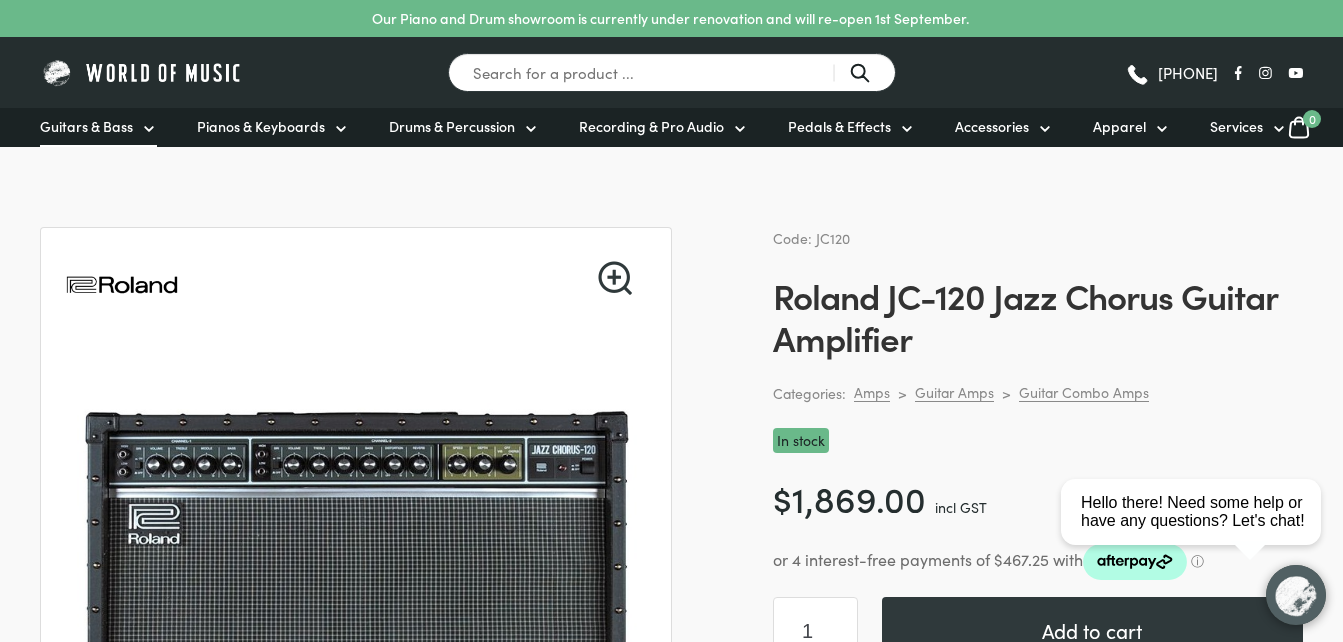 click 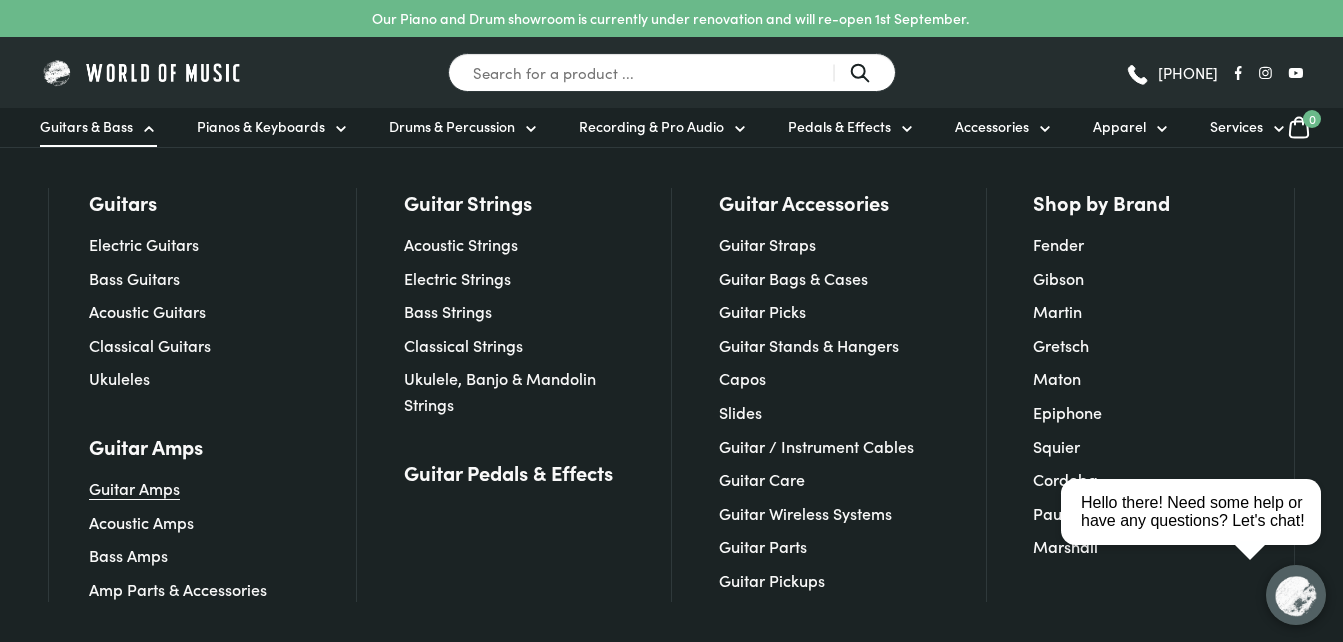 click on "Guitar Amps" at bounding box center (134, 488) 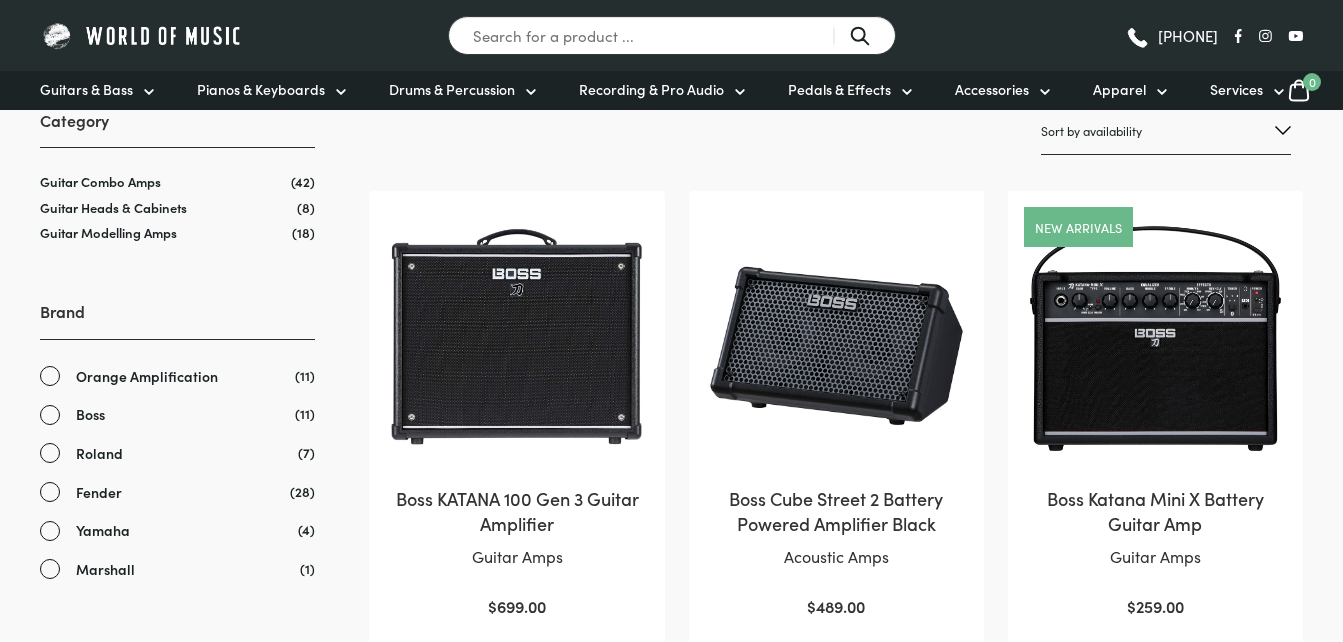 scroll, scrollTop: 0, scrollLeft: 0, axis: both 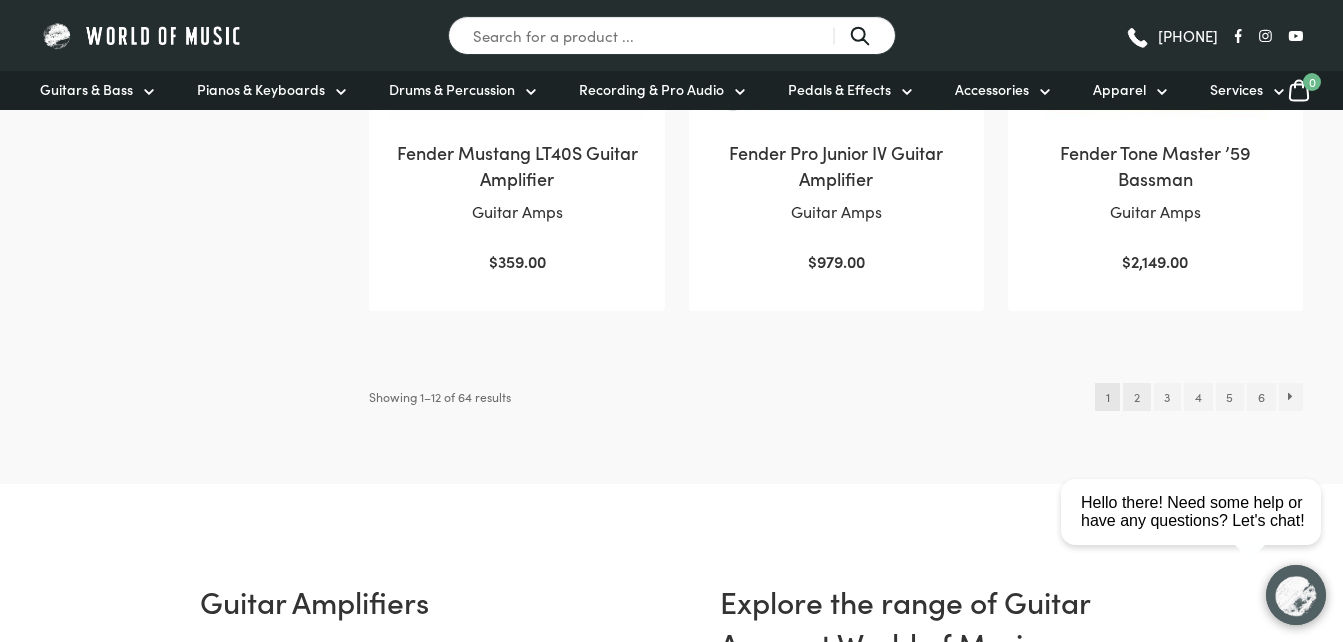 click on "2" at bounding box center (1136, 397) 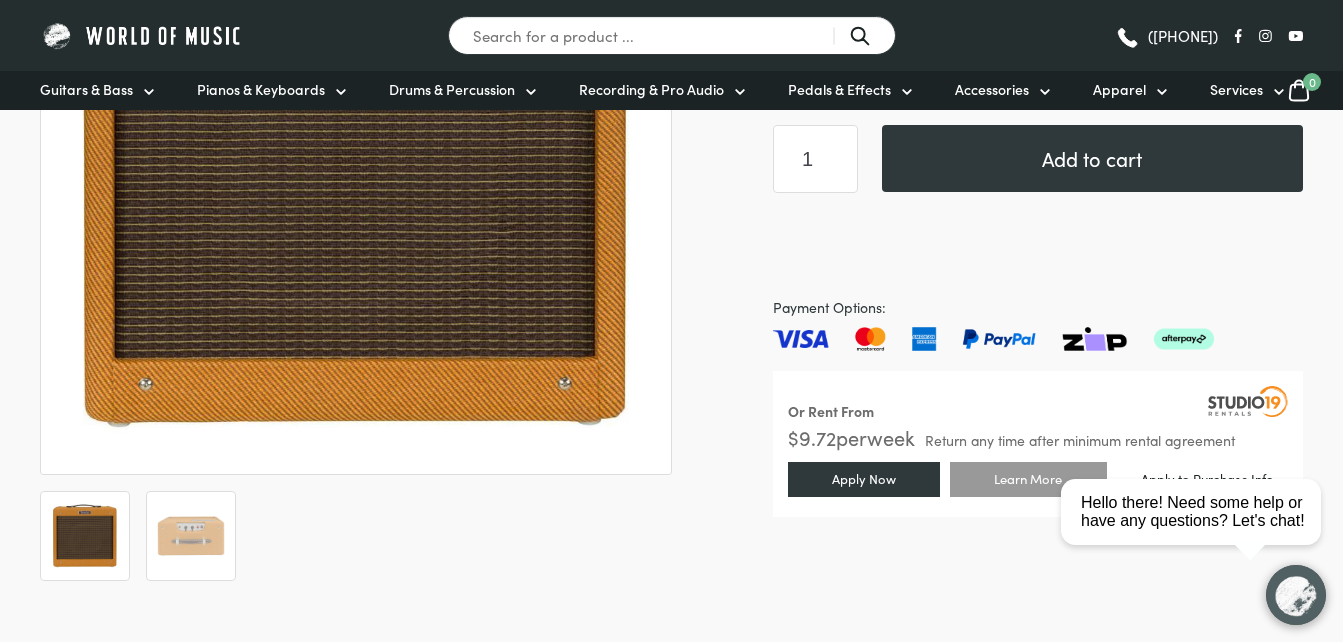 scroll, scrollTop: 472, scrollLeft: 0, axis: vertical 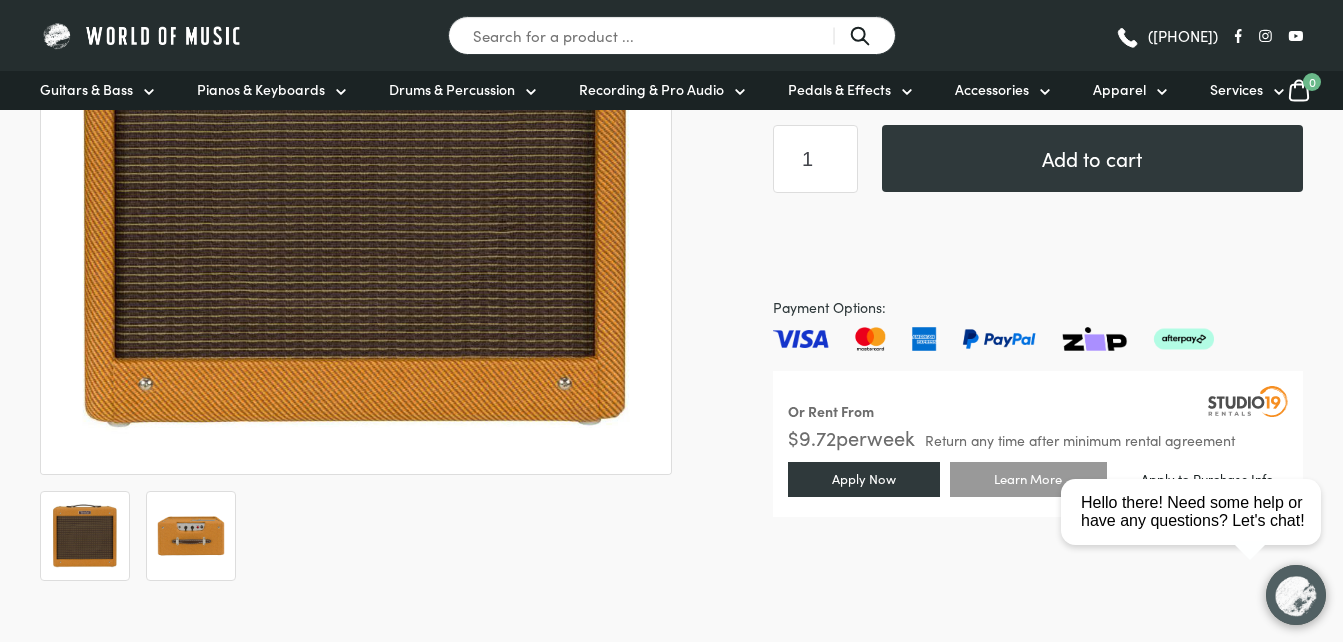 click at bounding box center [191, 536] 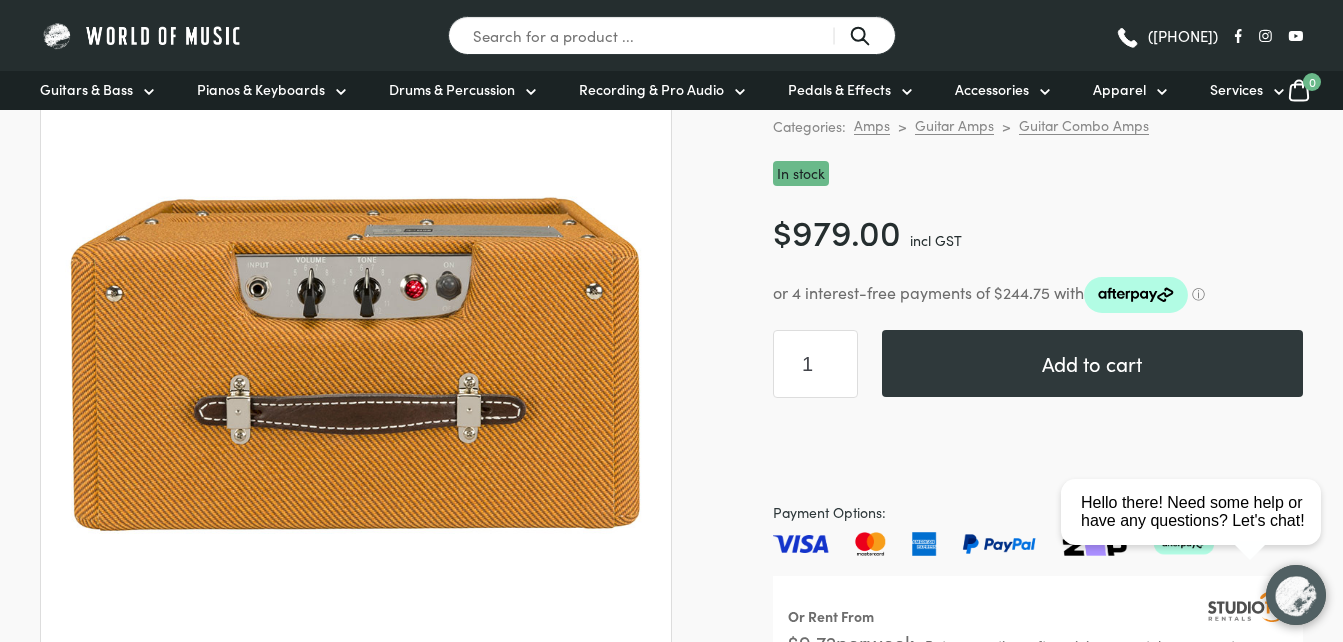scroll, scrollTop: 259, scrollLeft: 0, axis: vertical 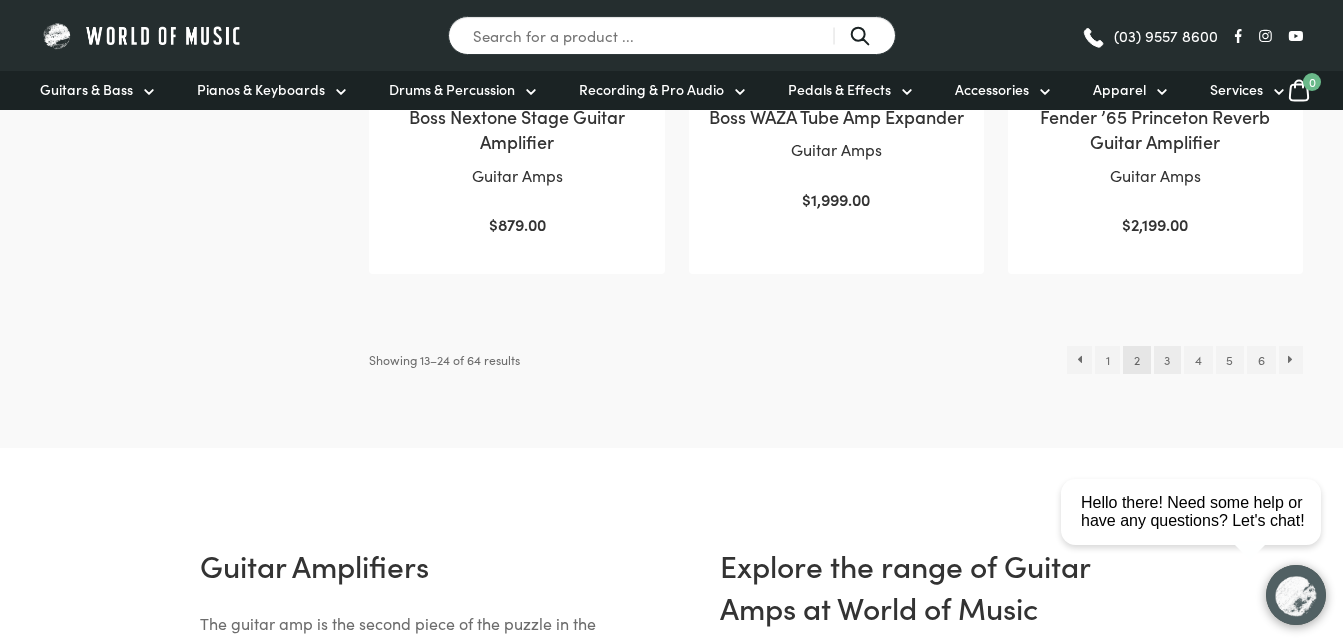 click on "3" at bounding box center [1167, 360] 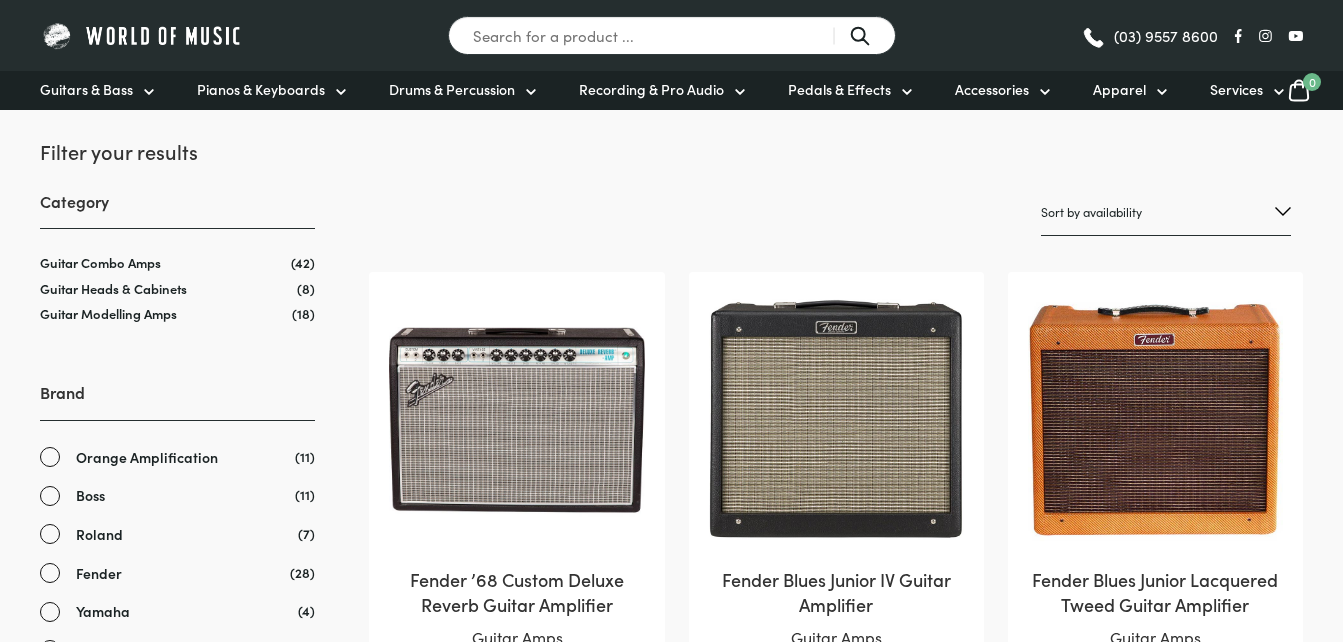 scroll, scrollTop: 0, scrollLeft: 0, axis: both 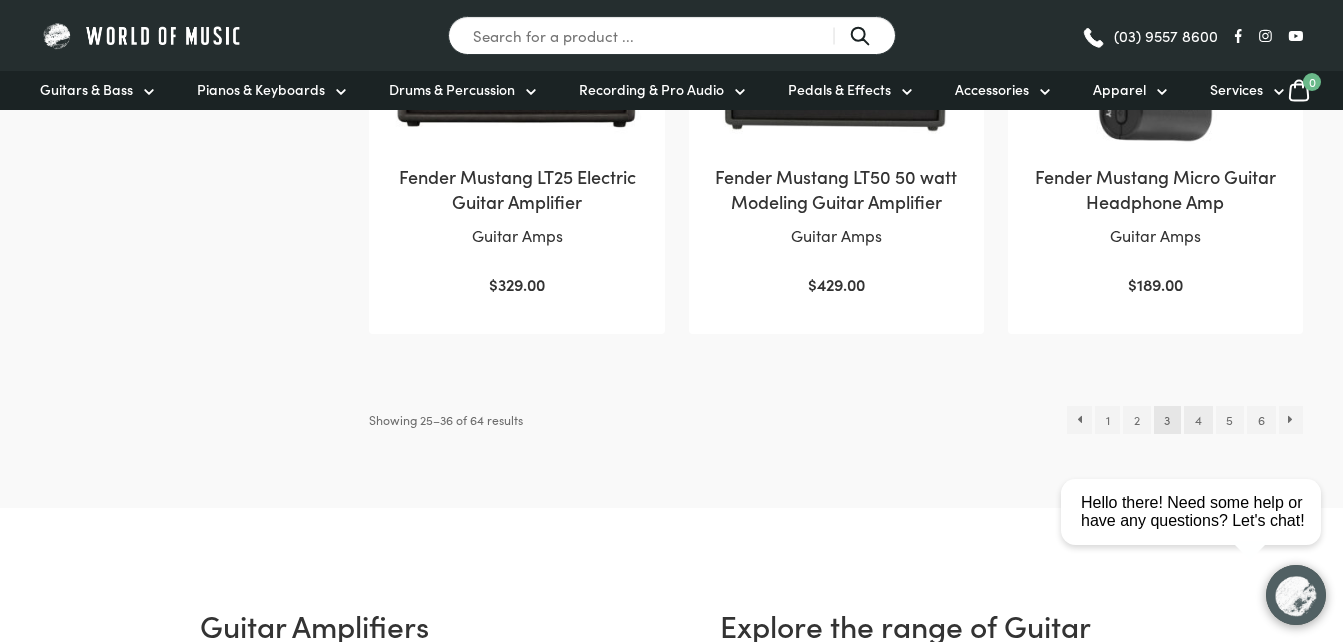 click on "4" at bounding box center (1198, 420) 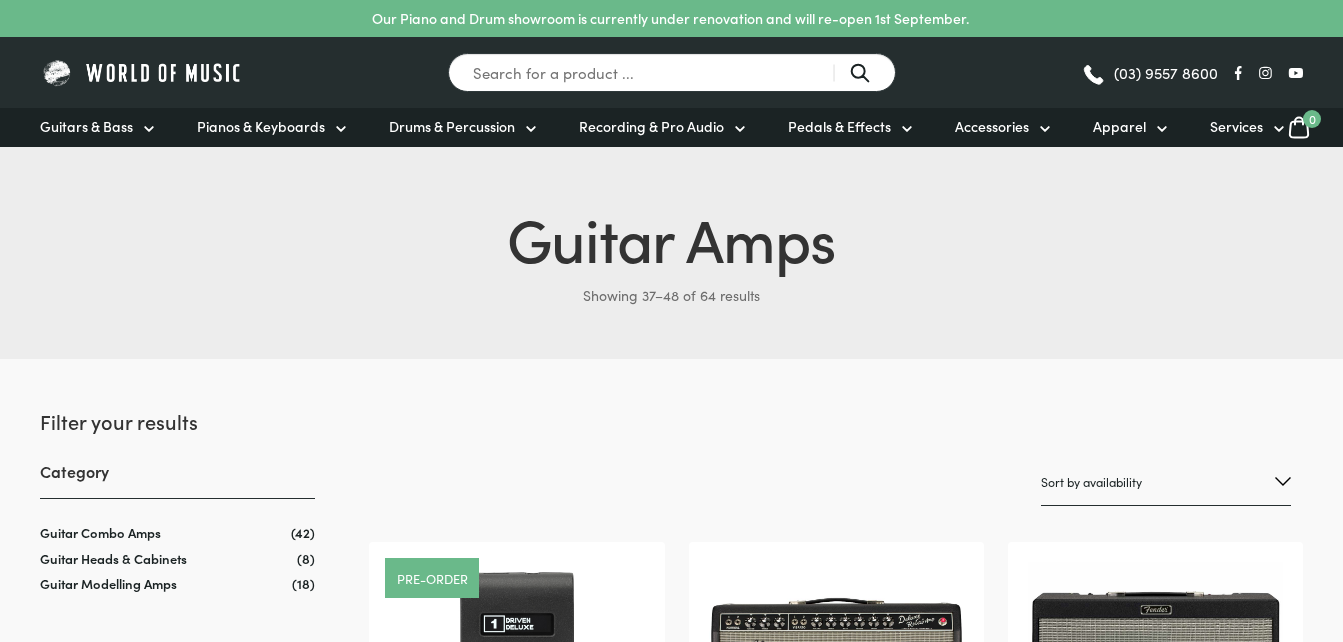 scroll, scrollTop: 466, scrollLeft: 0, axis: vertical 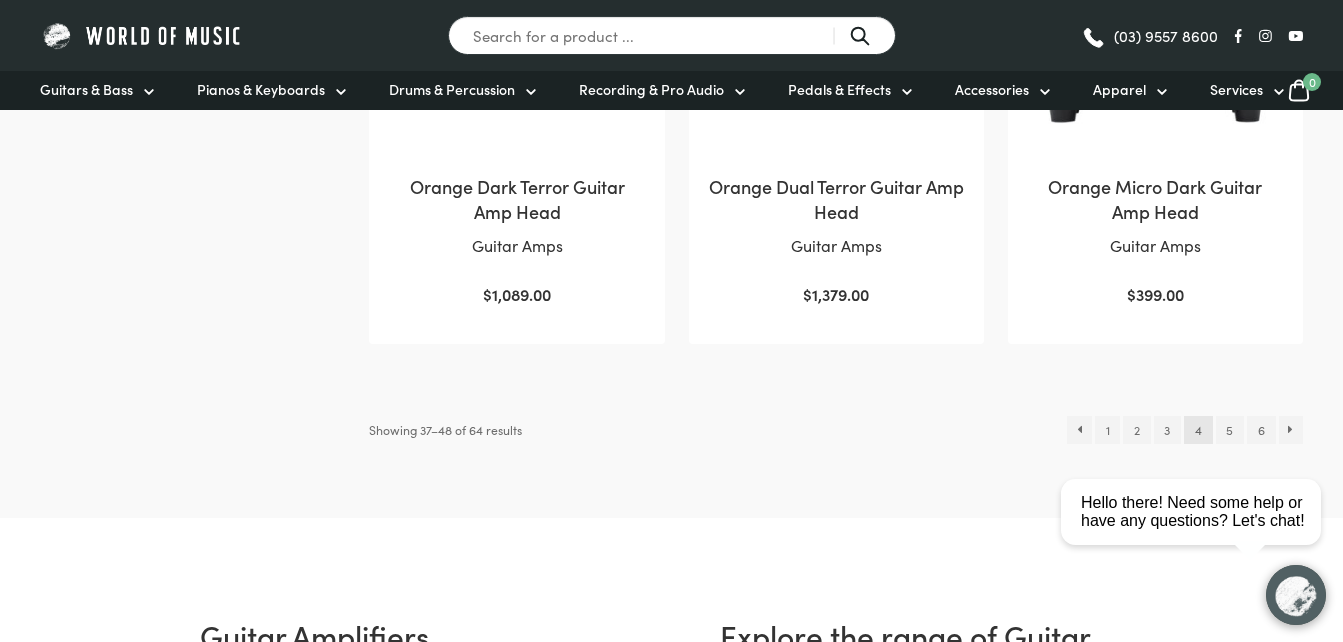 click on "close Hello there! Need some help or have any questions? Let's chat!" at bounding box center (1198, 422) 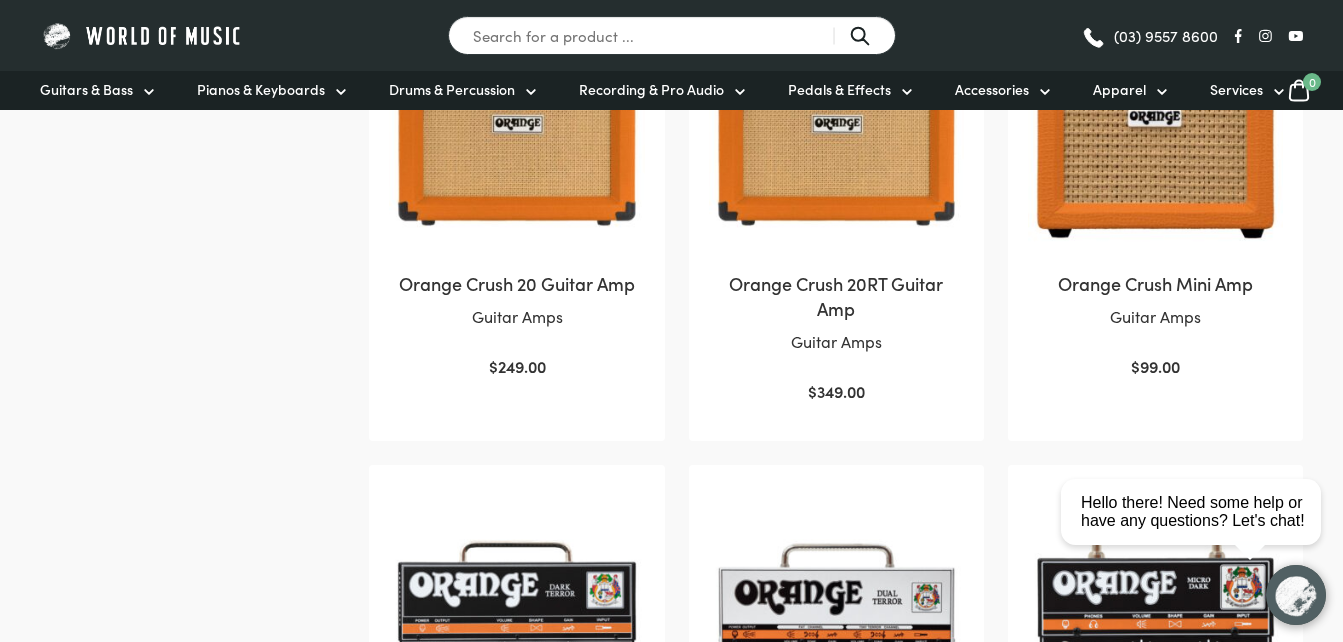 scroll, scrollTop: 1317, scrollLeft: 0, axis: vertical 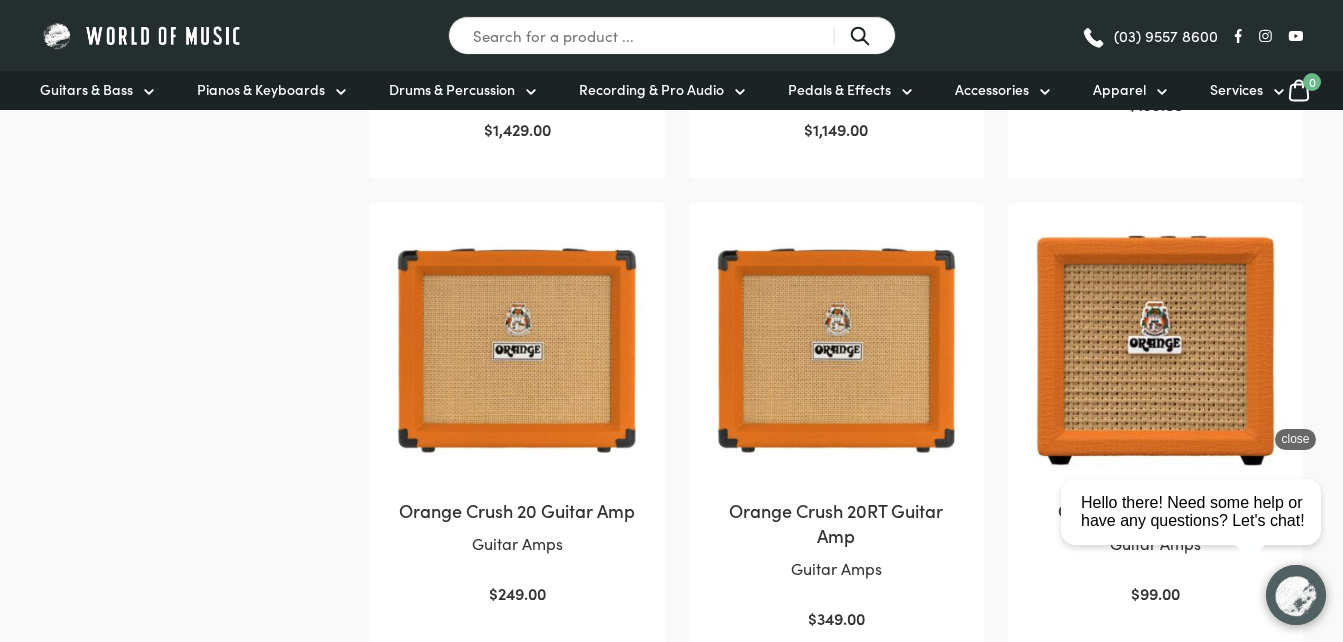 click on "close" at bounding box center [1295, 439] 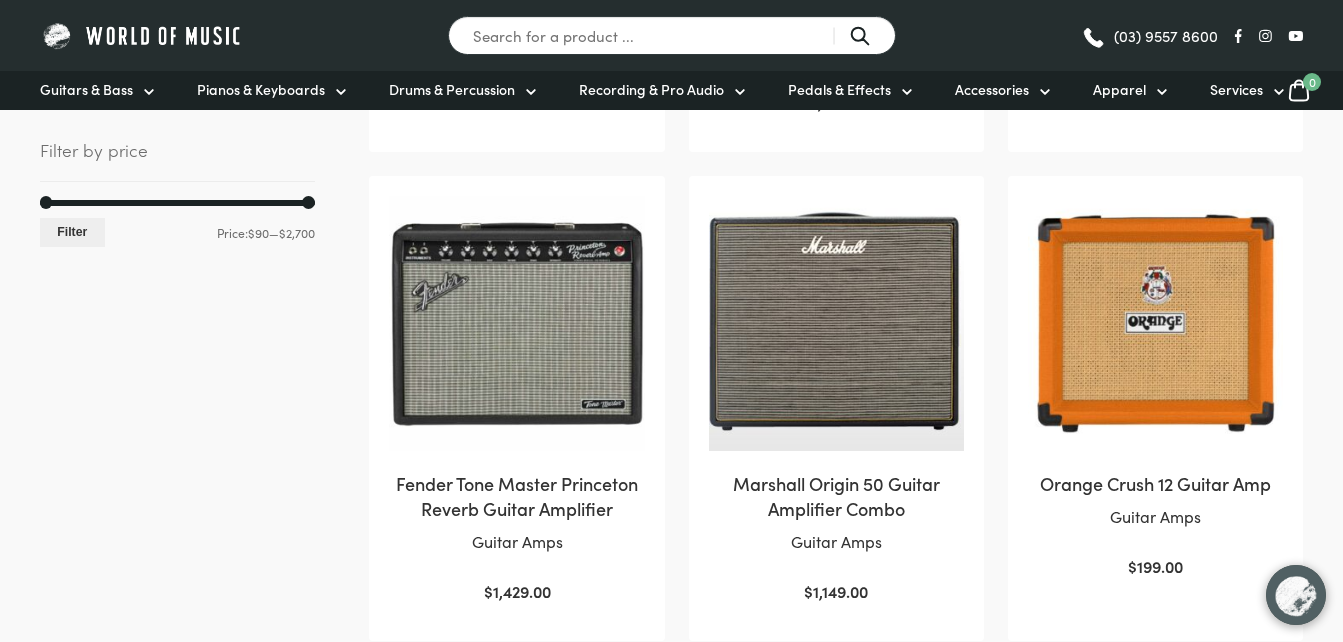 scroll, scrollTop: 847, scrollLeft: 0, axis: vertical 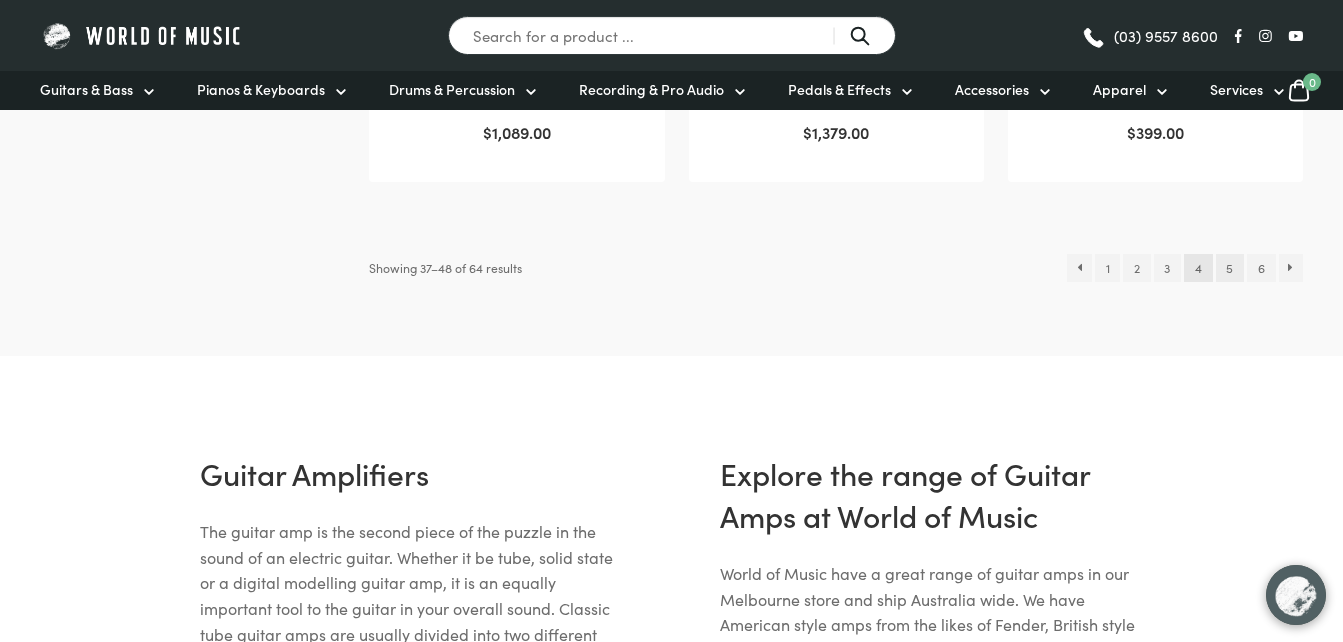 click on "5" at bounding box center (1230, 268) 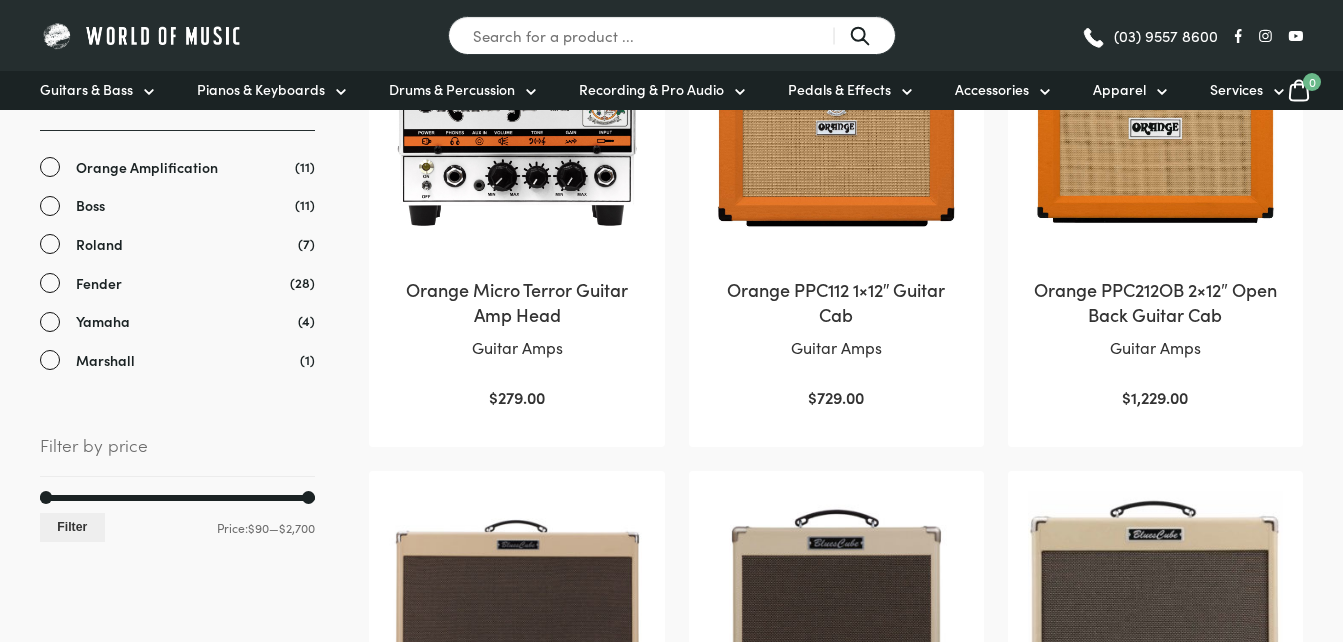 scroll, scrollTop: 0, scrollLeft: 0, axis: both 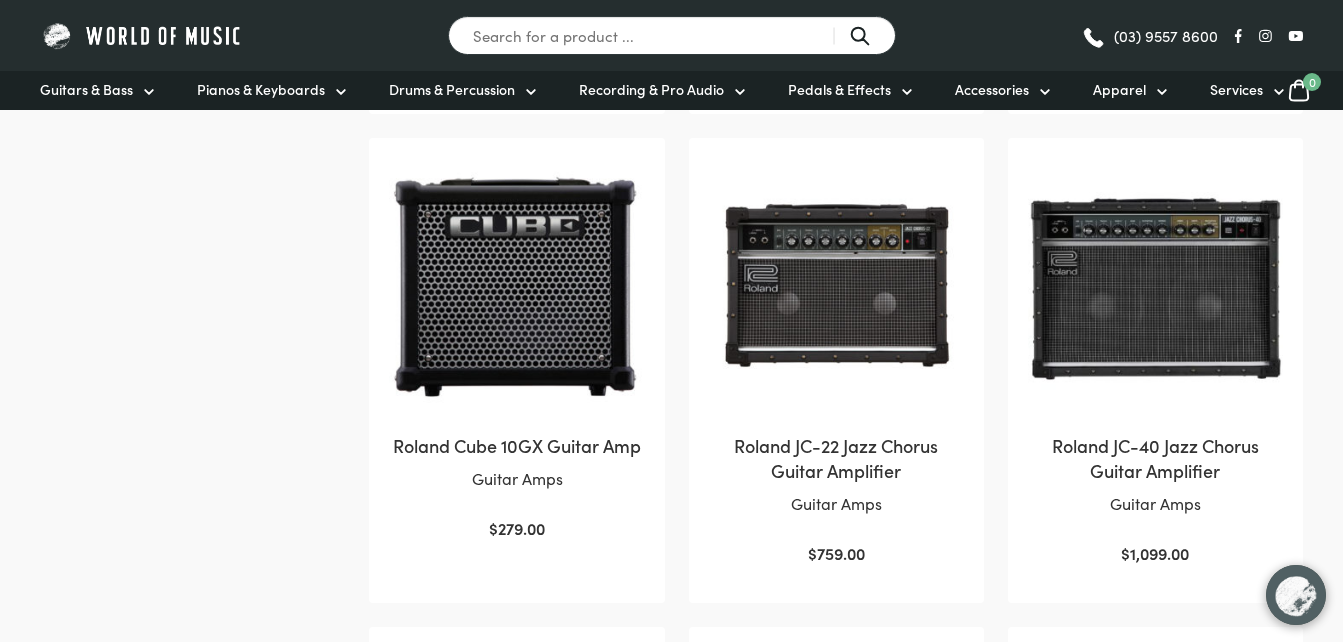 click at bounding box center [1155, 285] 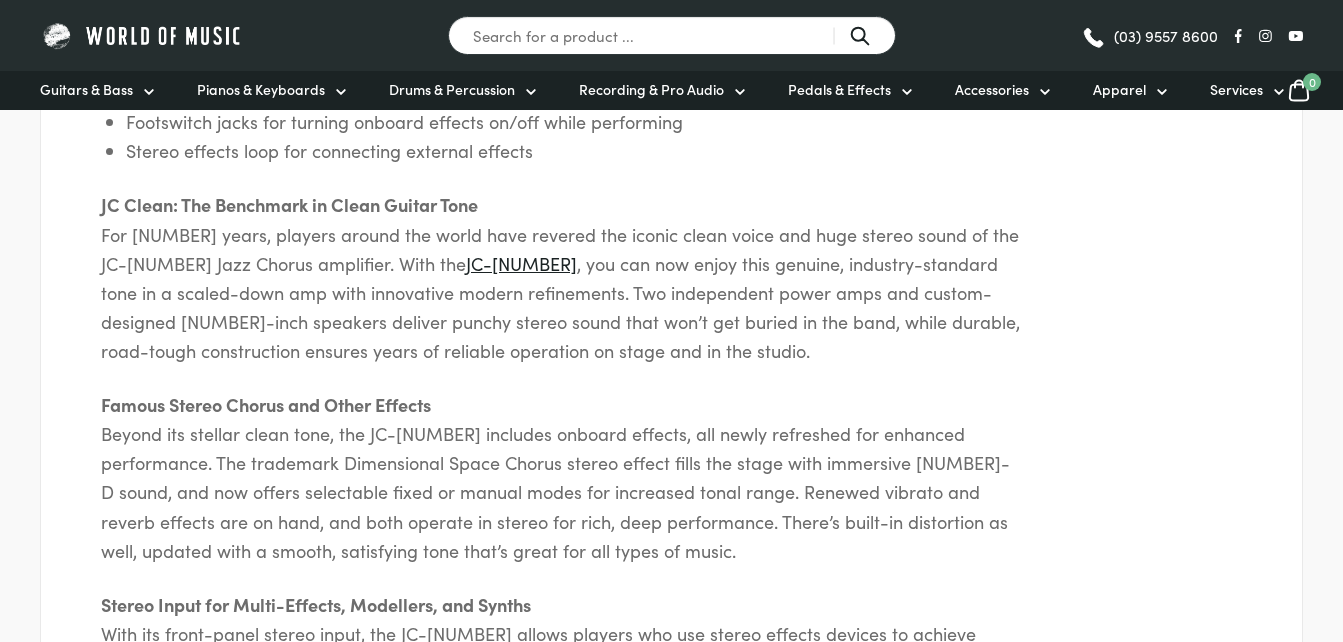 scroll, scrollTop: 1119, scrollLeft: 0, axis: vertical 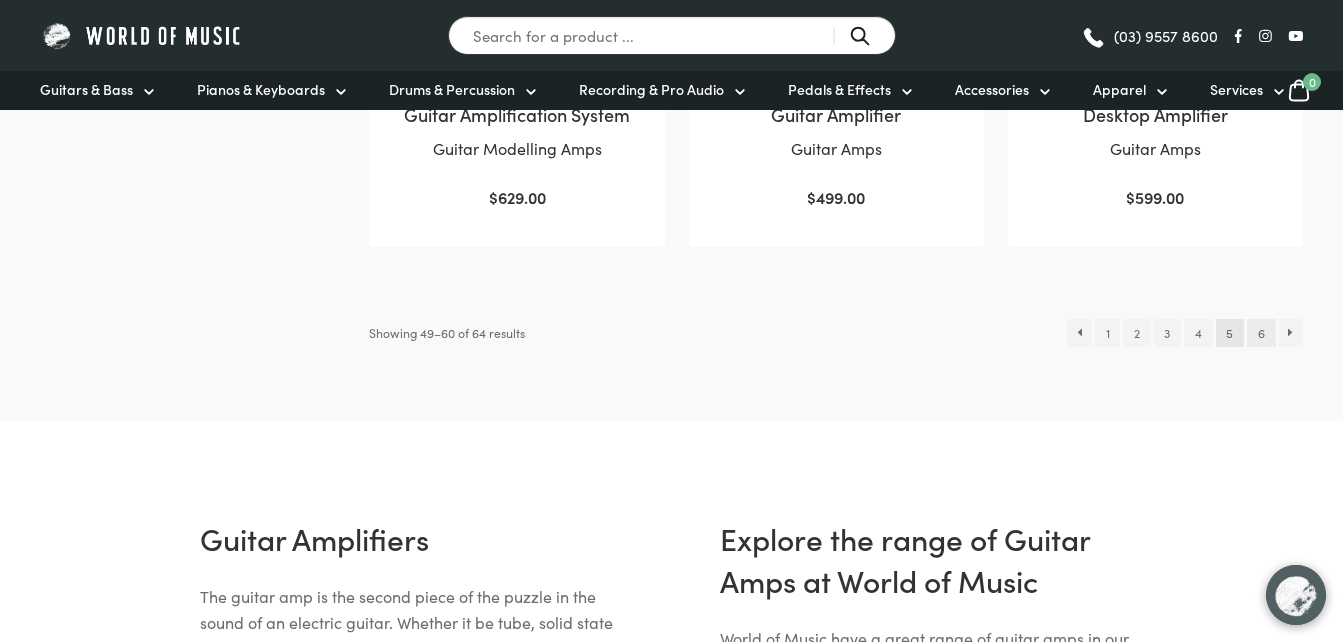click on "6" at bounding box center (1261, 333) 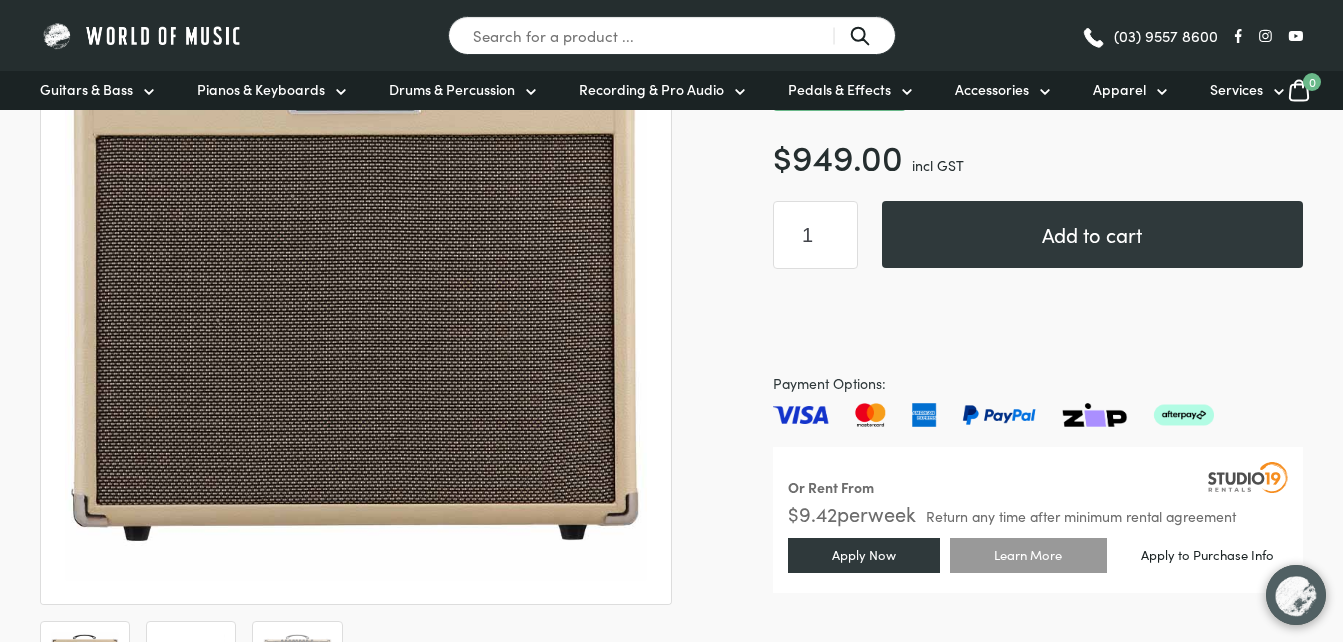 scroll, scrollTop: 342, scrollLeft: 0, axis: vertical 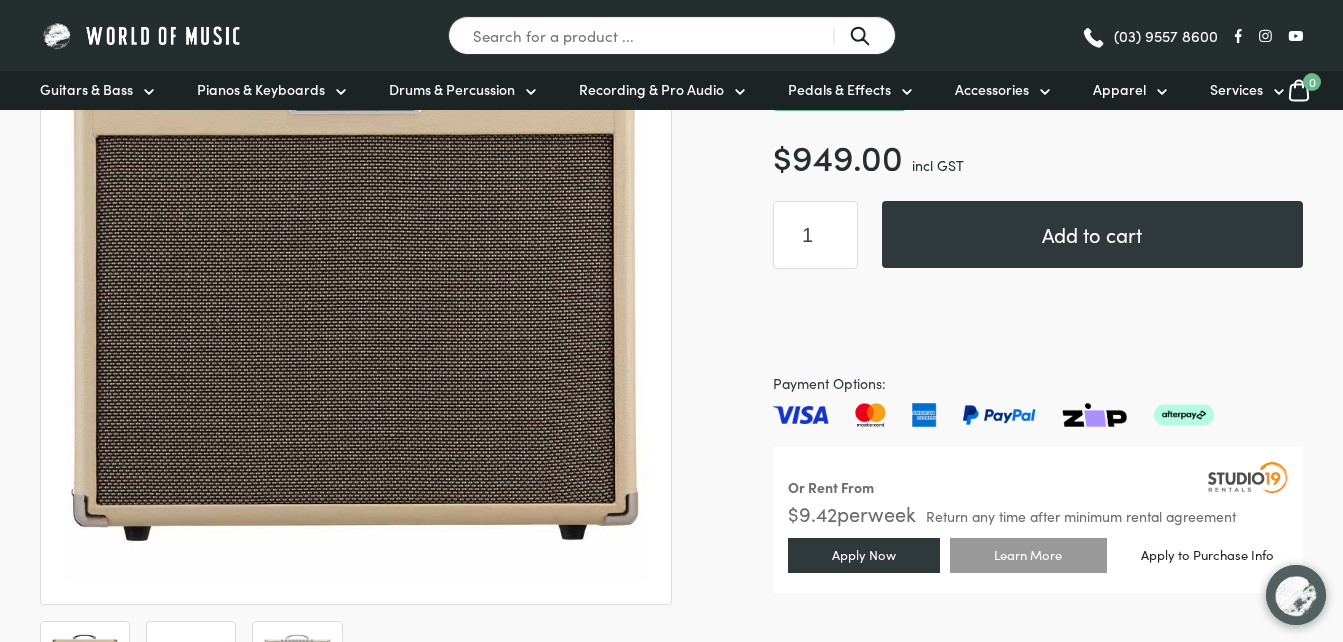 click at bounding box center [191, 666] 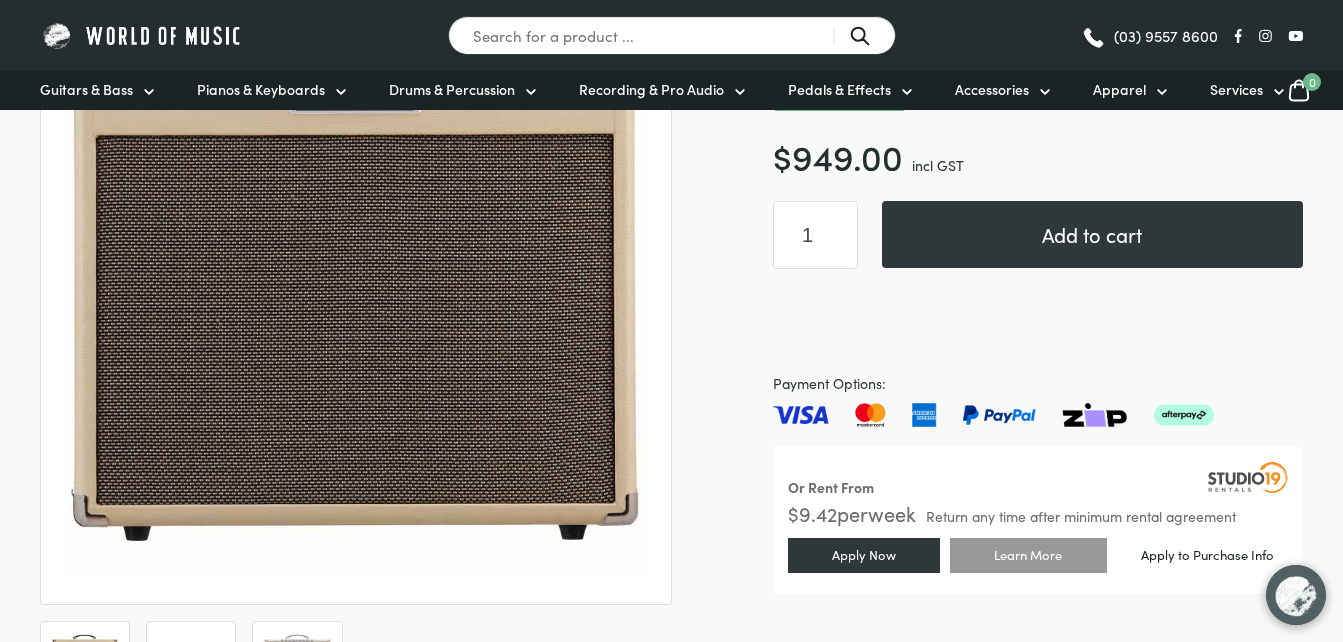 click on "🔍" at bounding box center (356, 355) 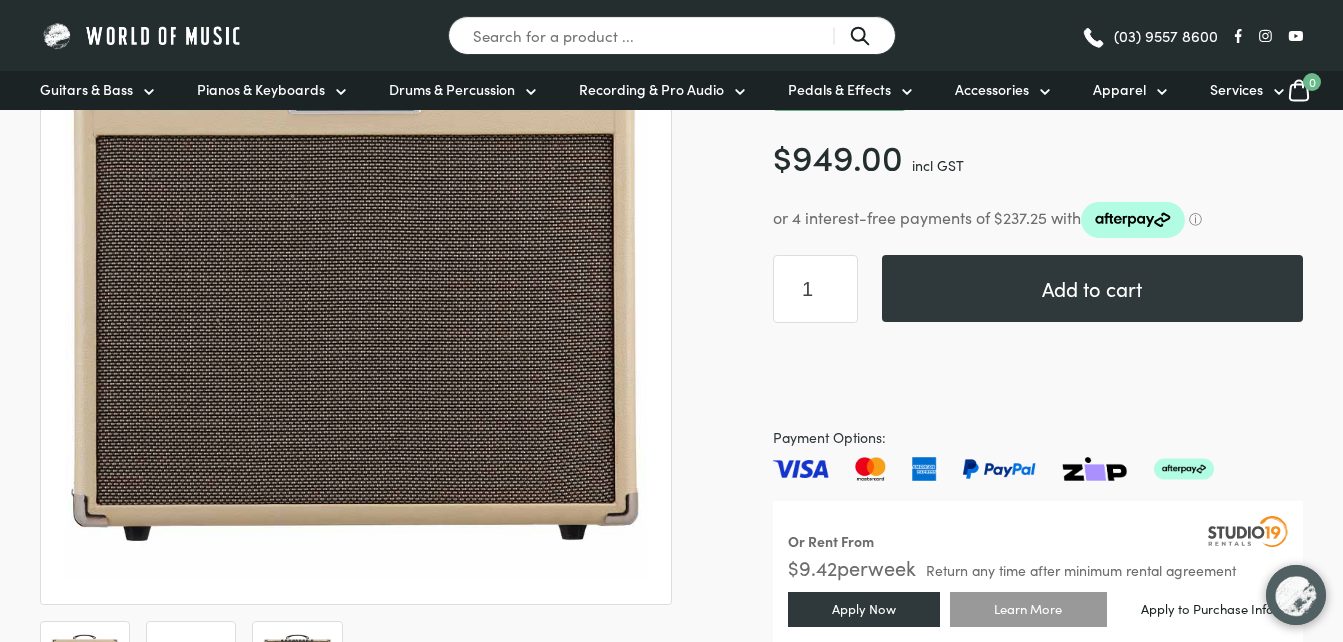 click at bounding box center [297, 666] 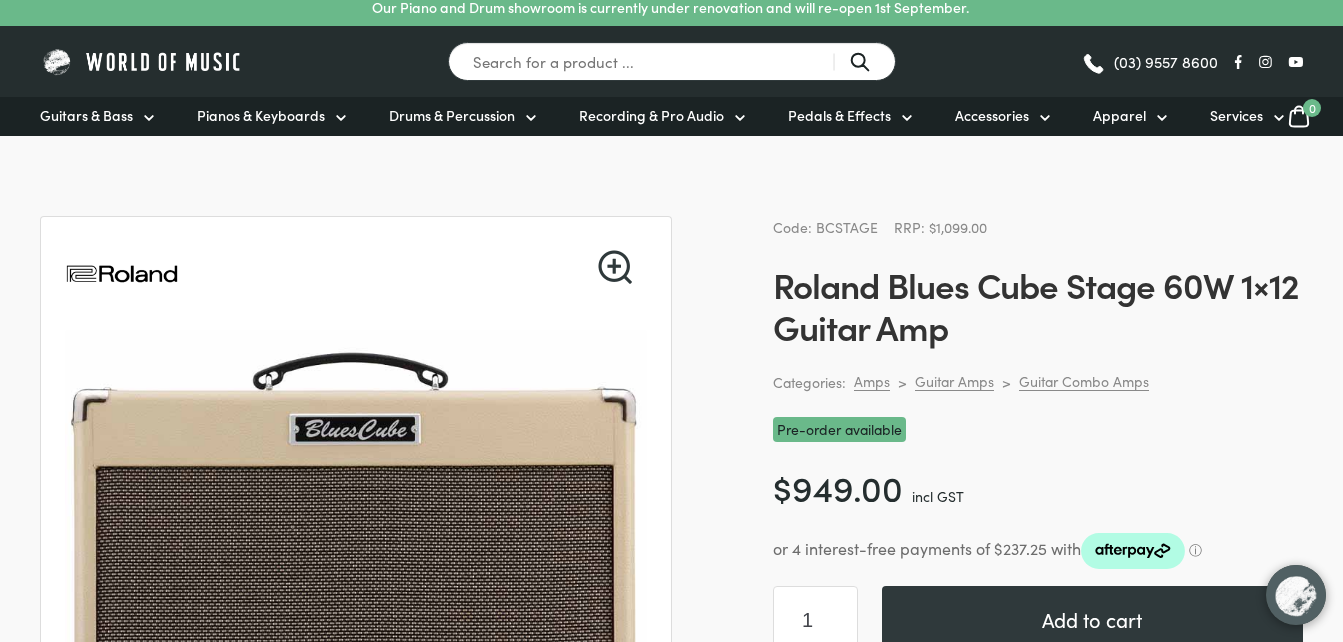 scroll, scrollTop: 0, scrollLeft: 0, axis: both 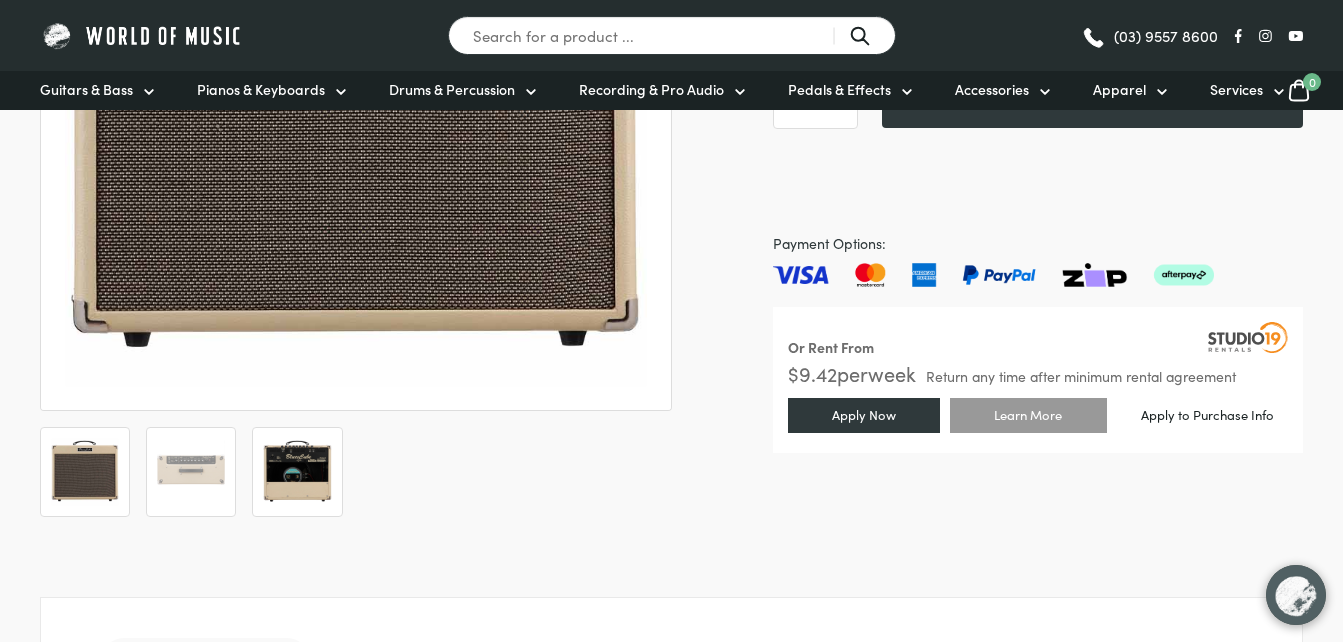 click at bounding box center [297, 472] 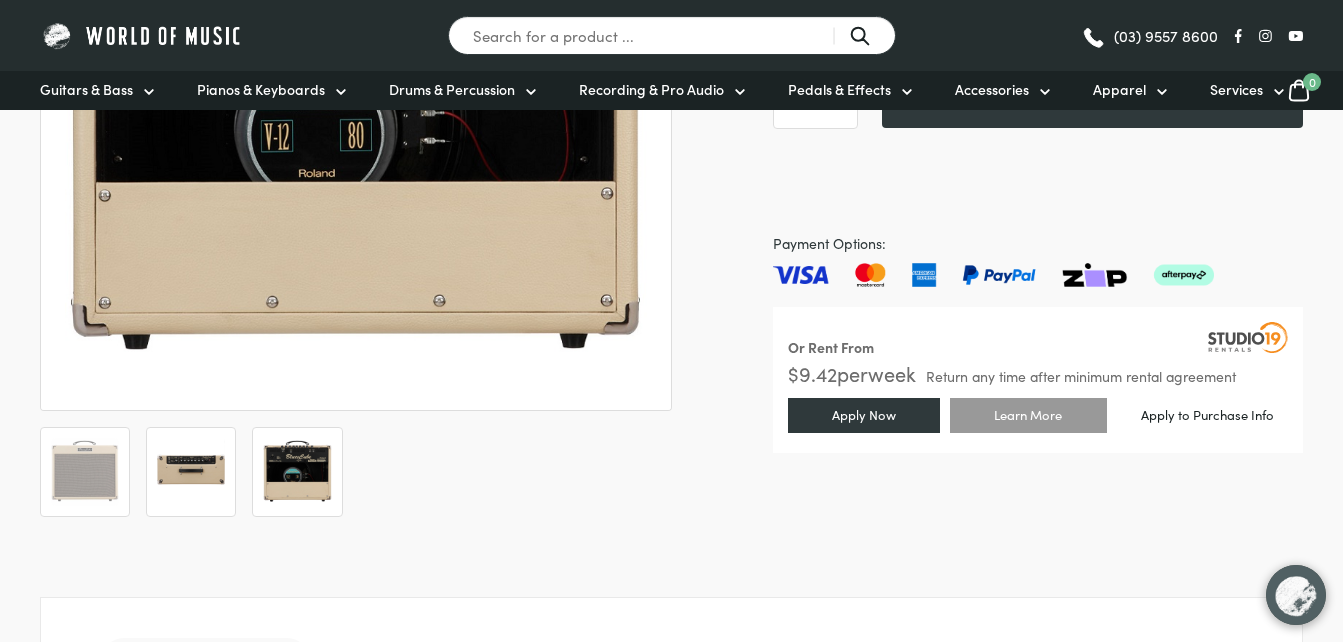 click at bounding box center [191, 472] 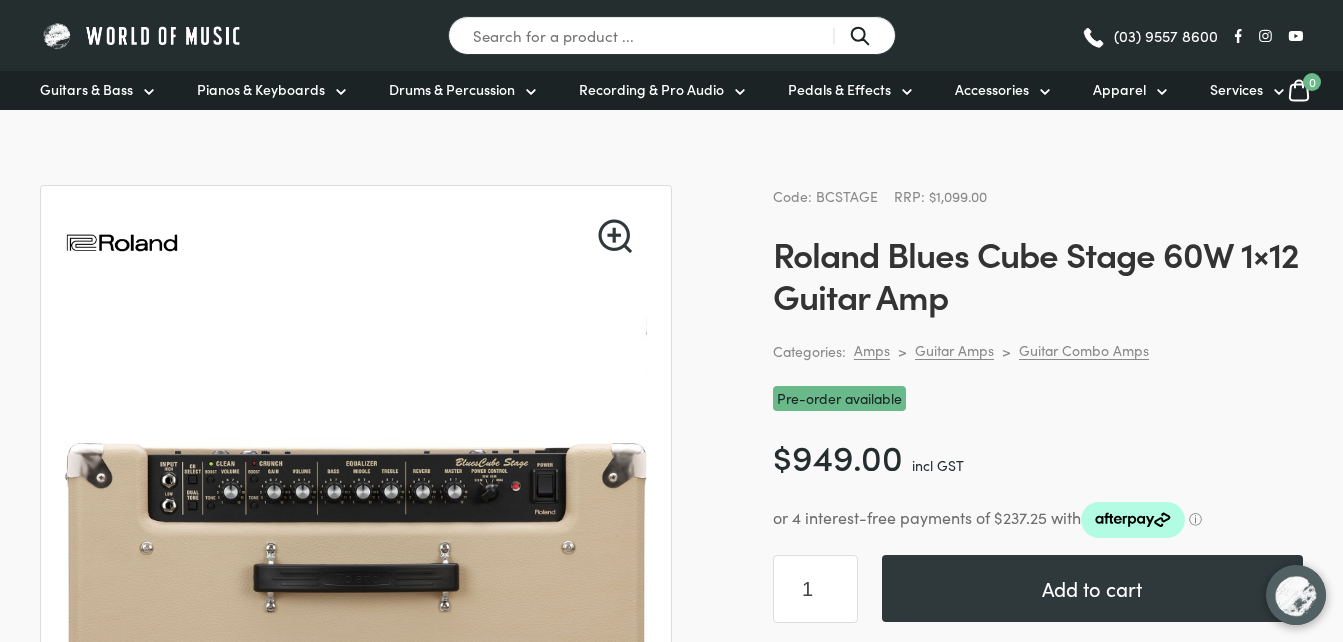 scroll, scrollTop: 0, scrollLeft: 0, axis: both 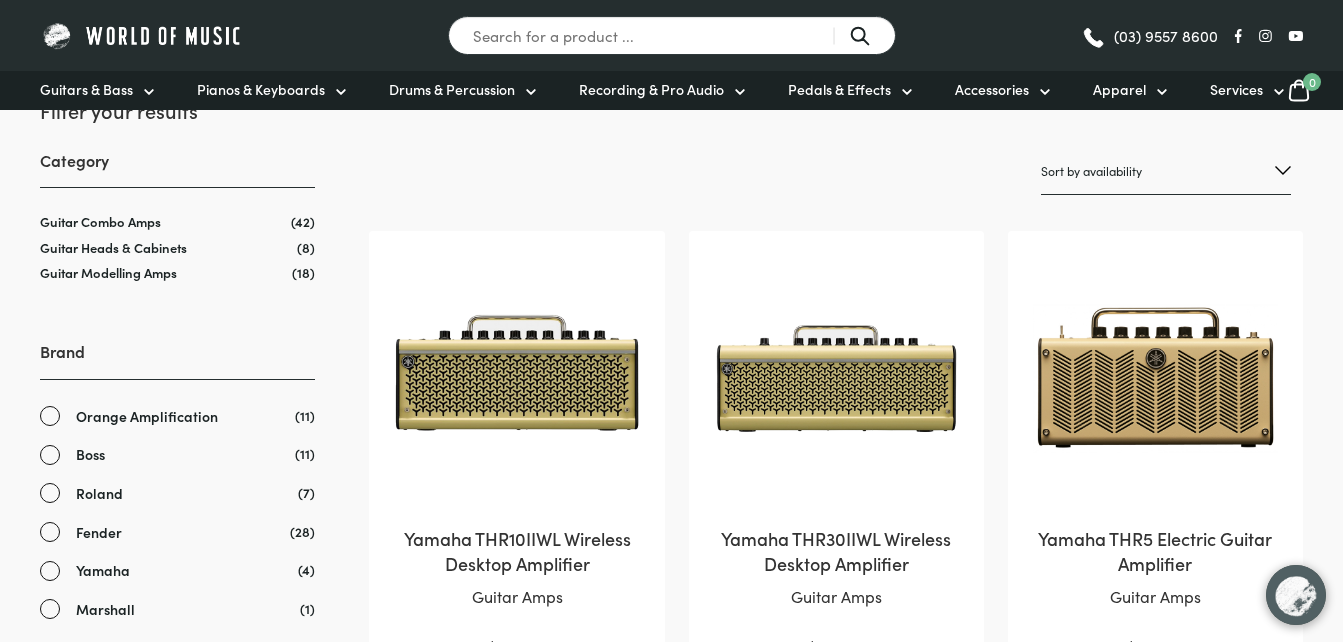 click on "Fender" at bounding box center (177, 532) 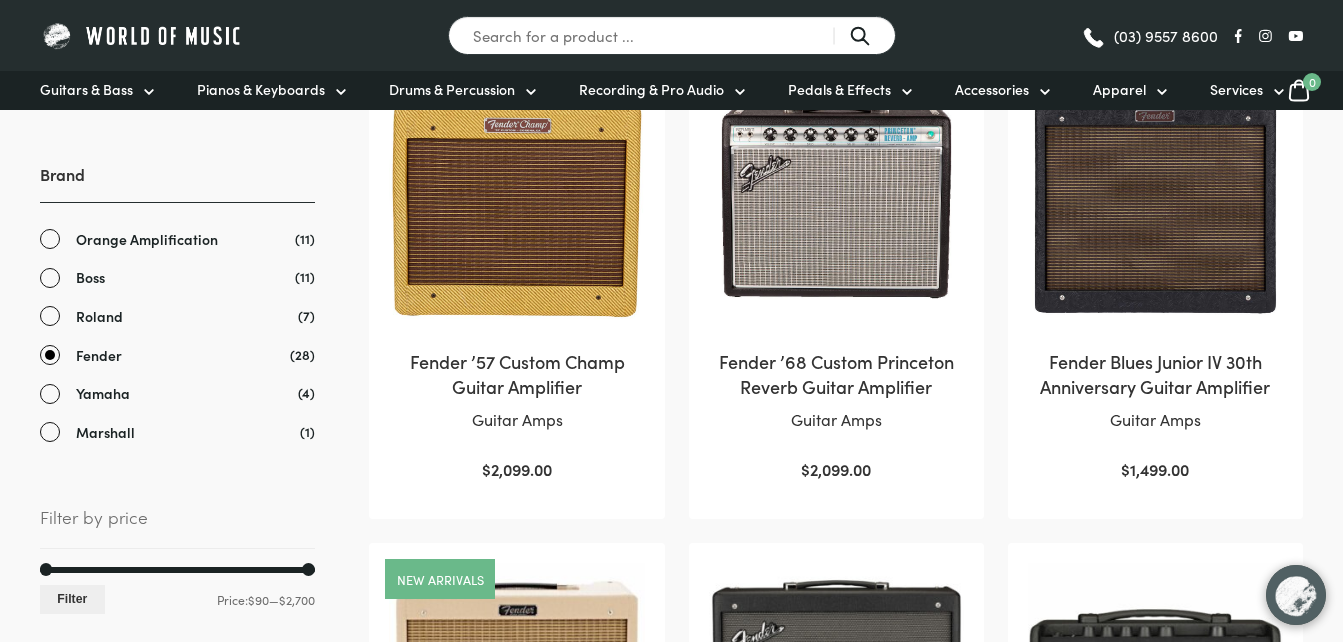 scroll, scrollTop: 415, scrollLeft: 0, axis: vertical 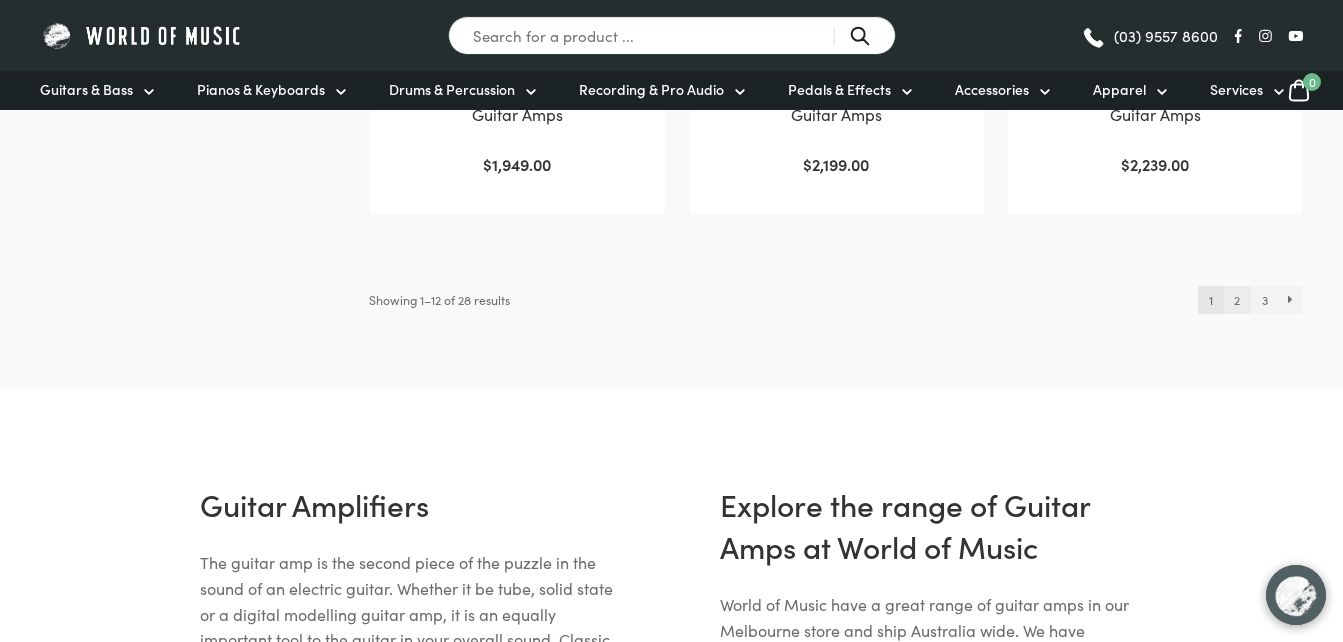 click on "2" at bounding box center (1237, 300) 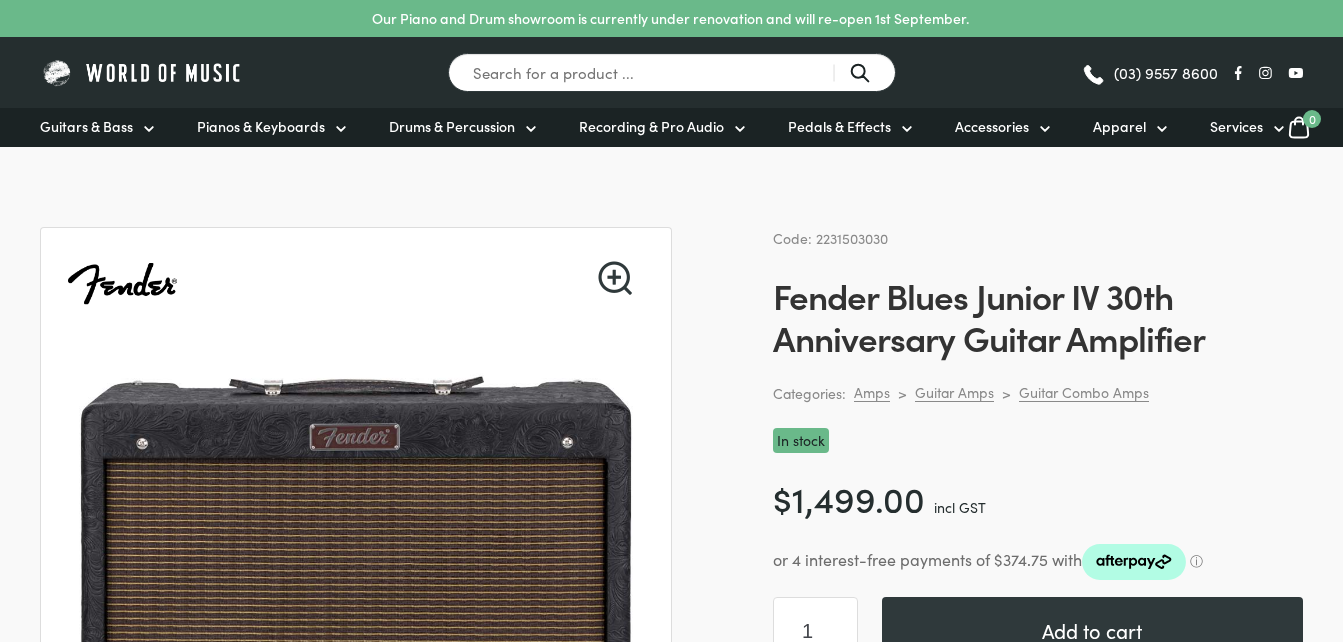 scroll, scrollTop: 0, scrollLeft: 0, axis: both 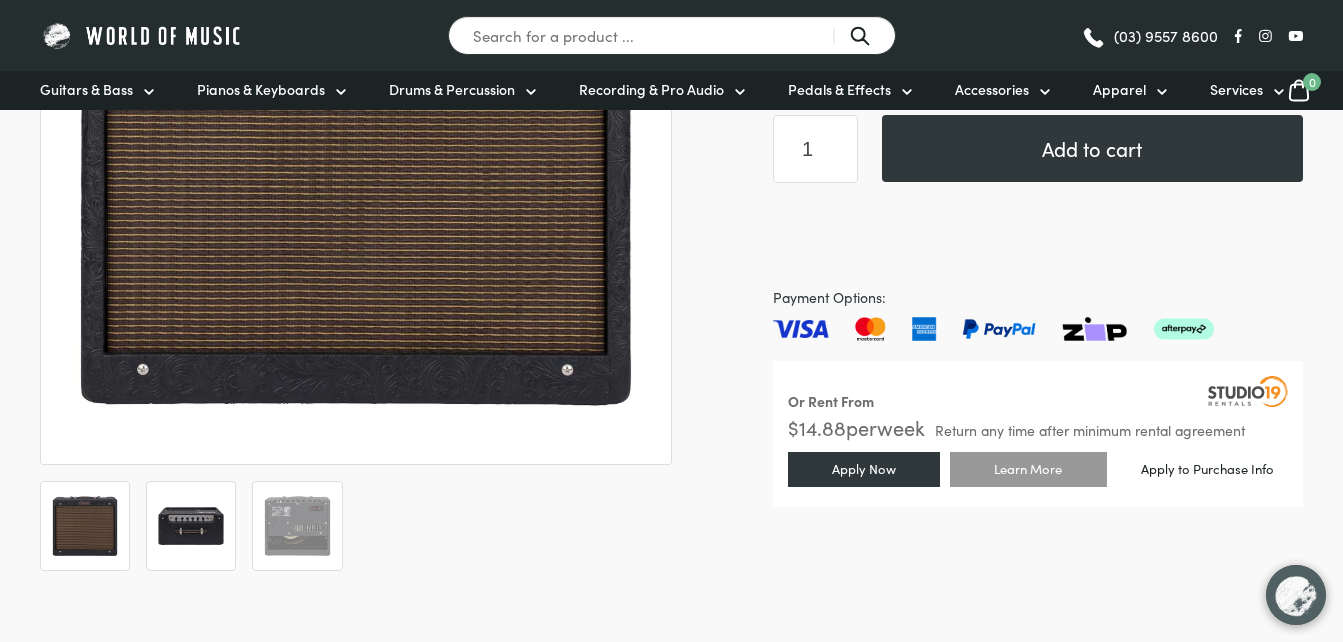 click at bounding box center [191, 526] 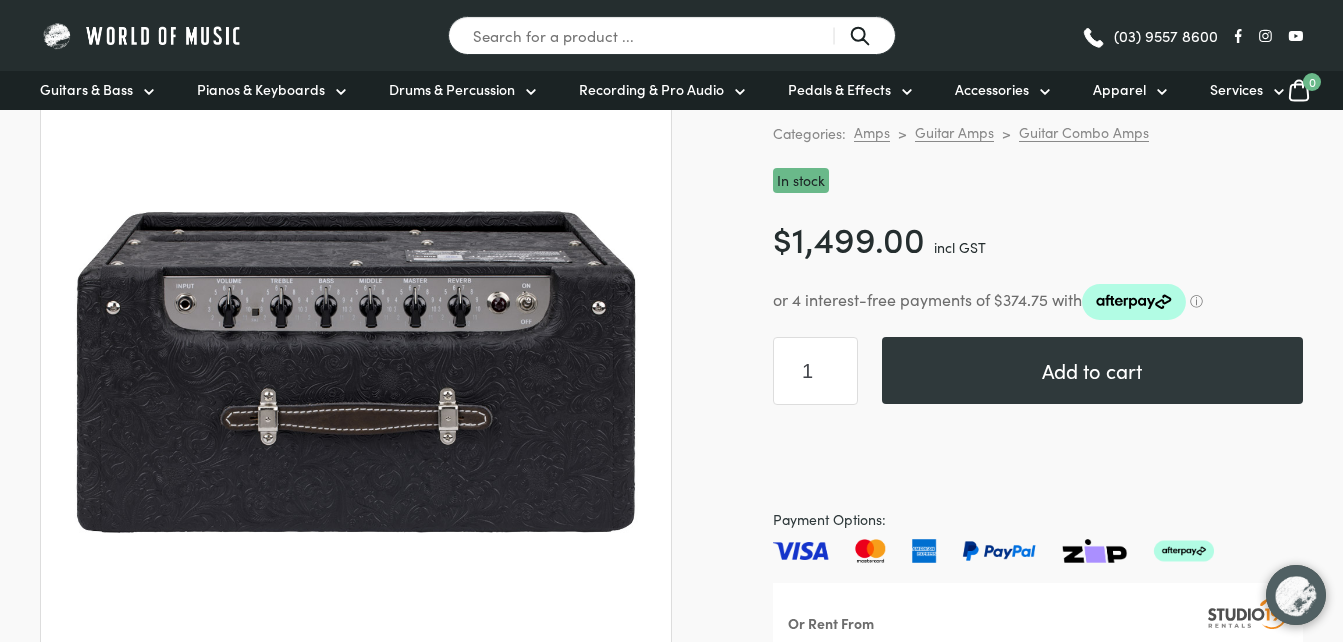 scroll, scrollTop: 188, scrollLeft: 0, axis: vertical 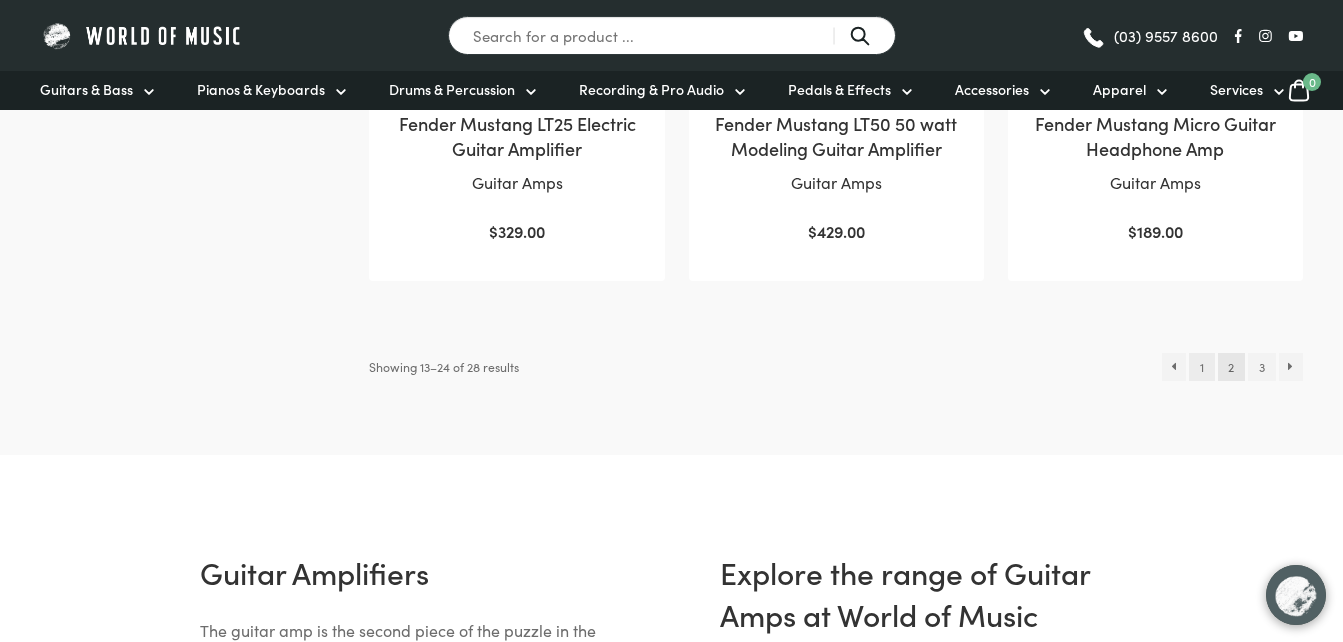 click on "1" at bounding box center (1201, 367) 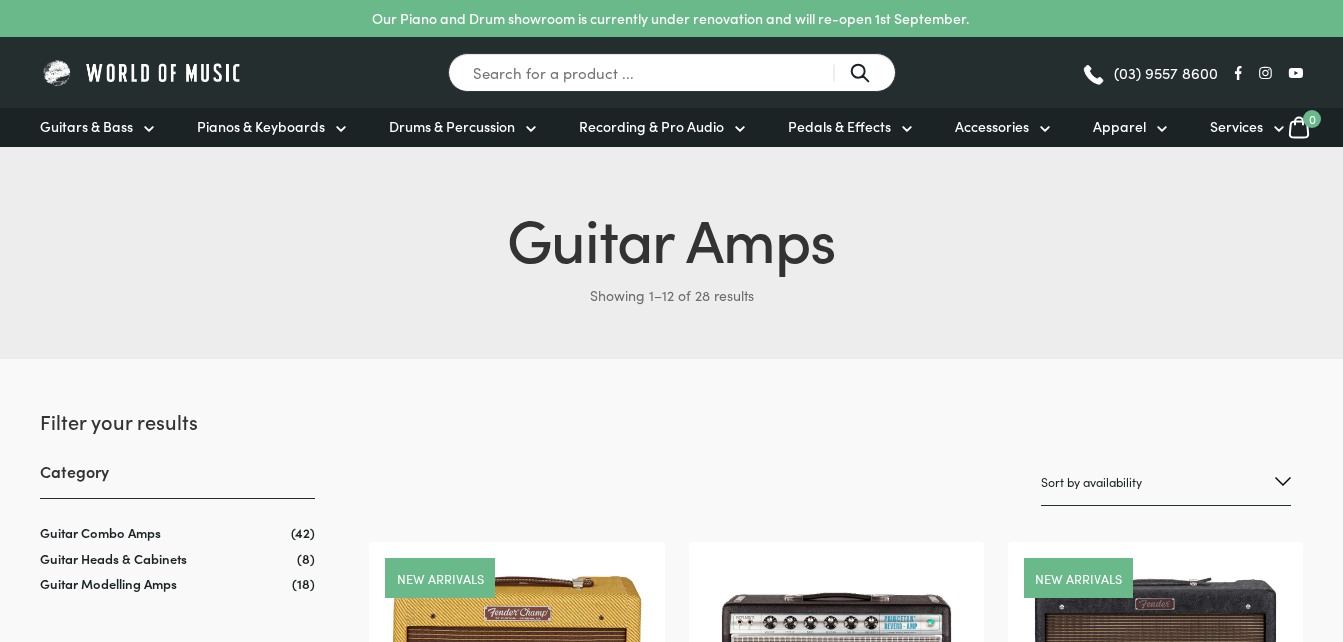 scroll, scrollTop: 521, scrollLeft: 0, axis: vertical 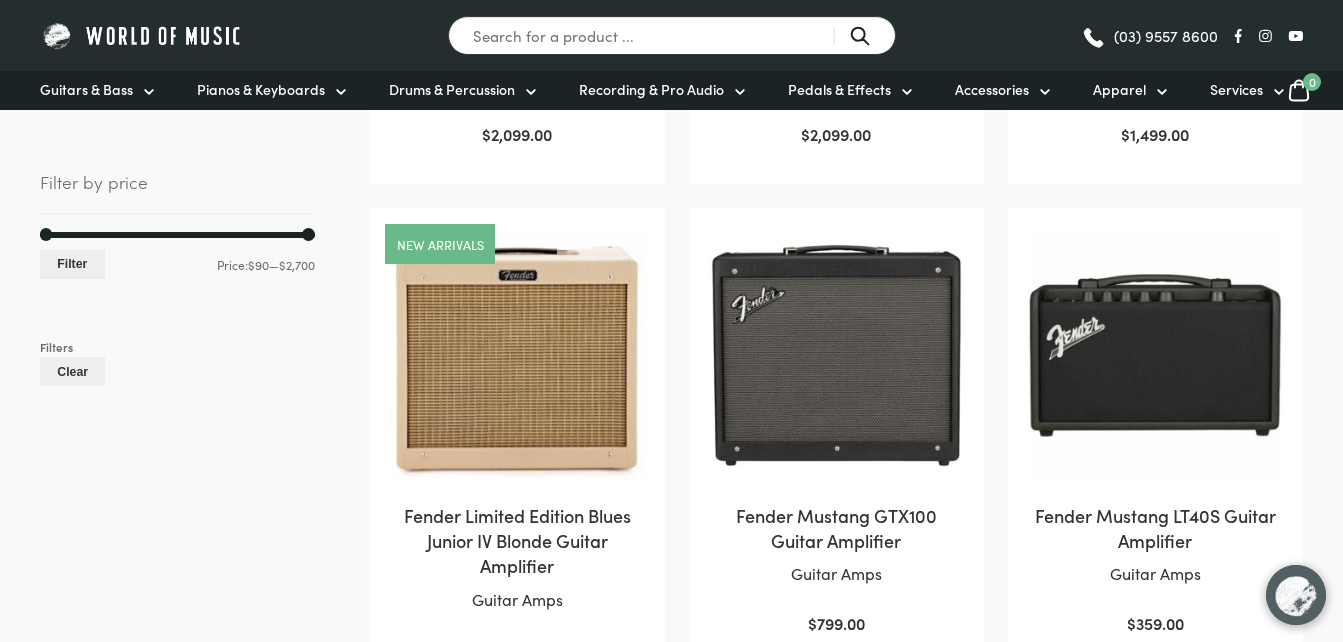 click at bounding box center (516, 355) 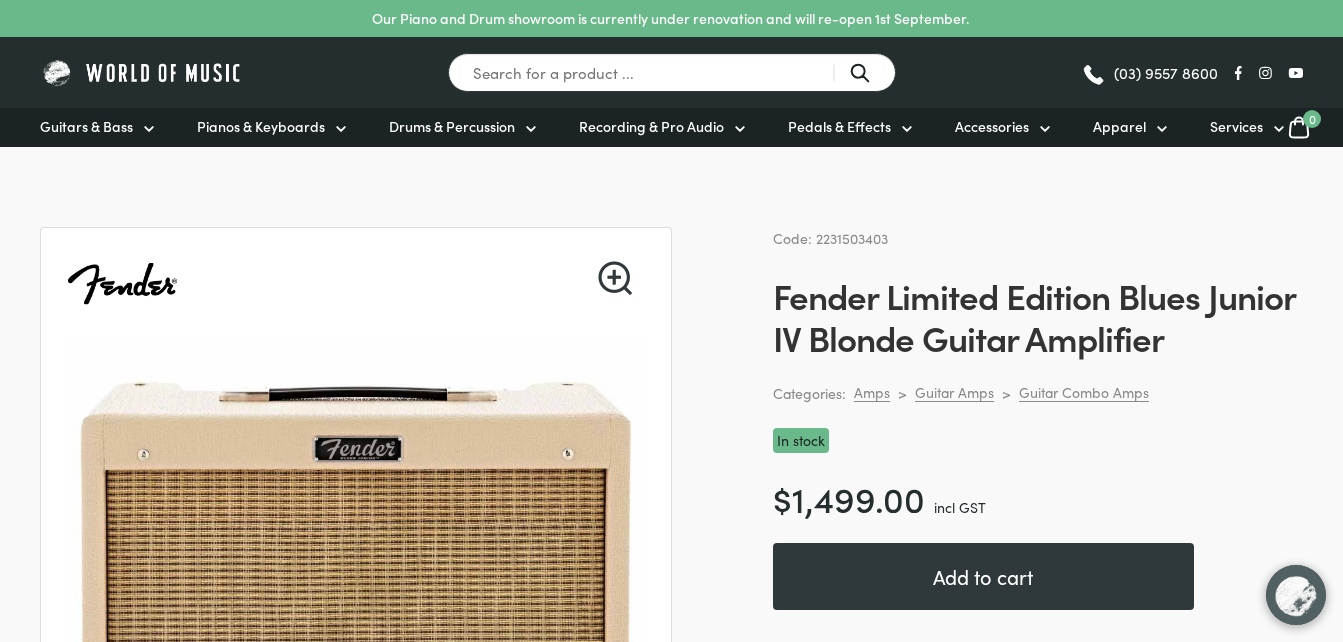 scroll, scrollTop: 0, scrollLeft: 0, axis: both 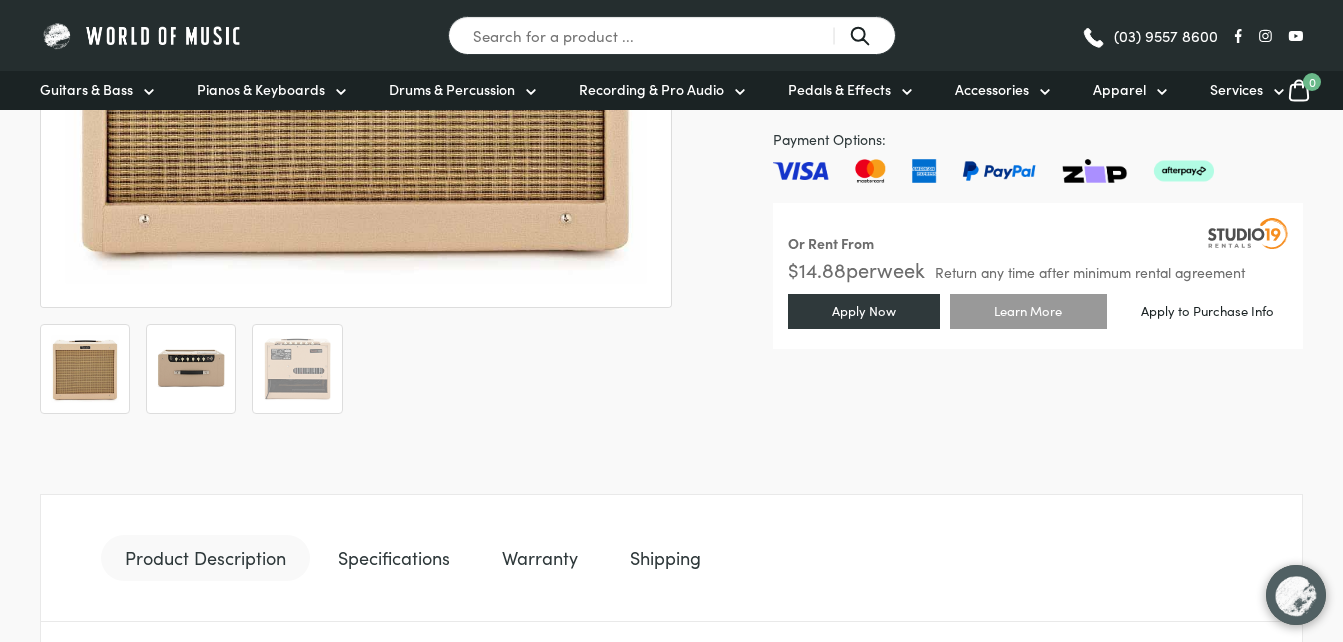 click at bounding box center (191, 369) 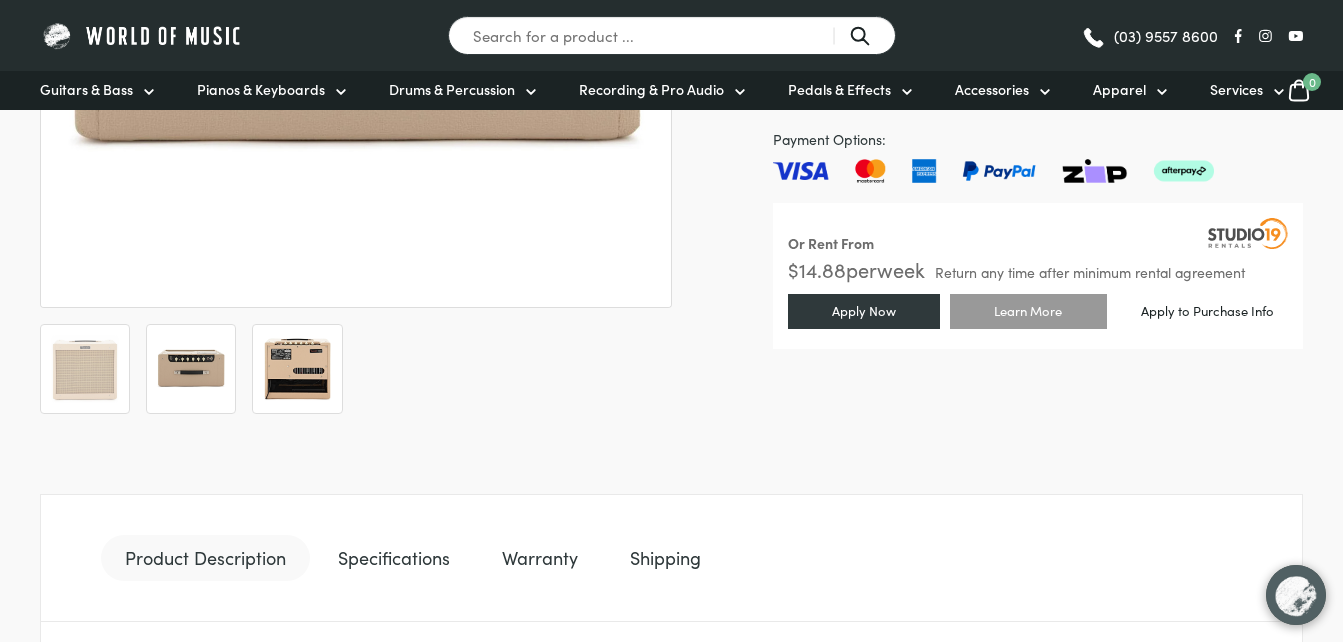 click at bounding box center [297, 369] 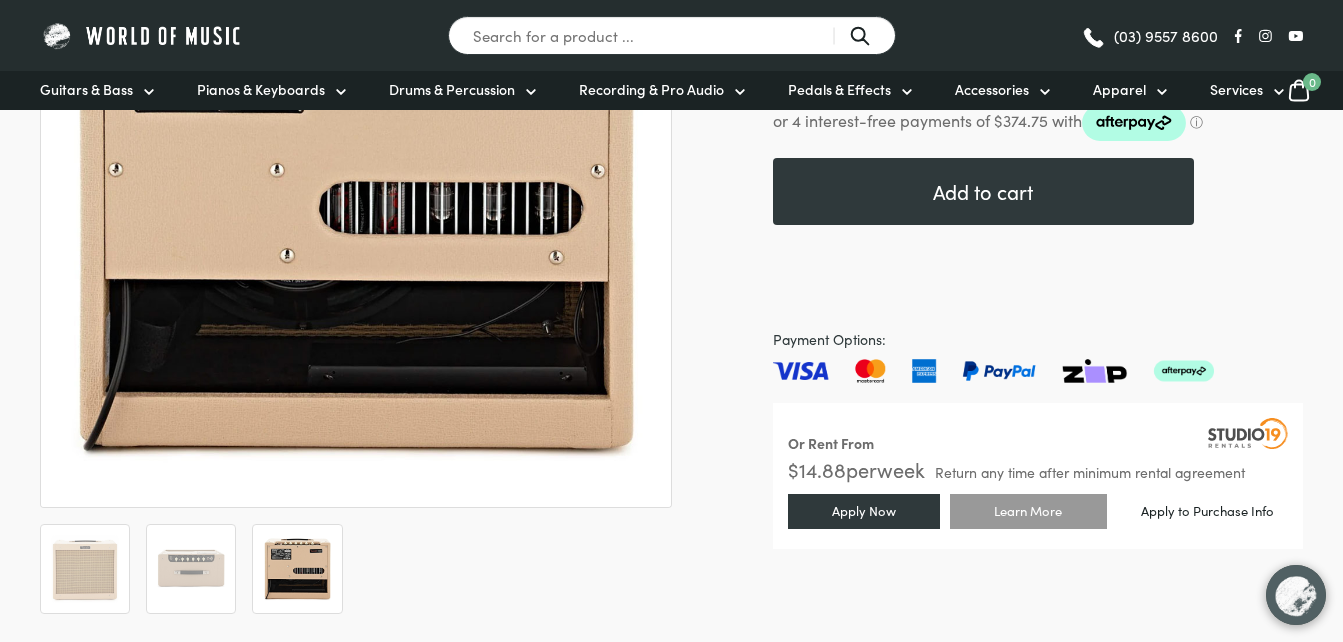 scroll, scrollTop: 445, scrollLeft: 0, axis: vertical 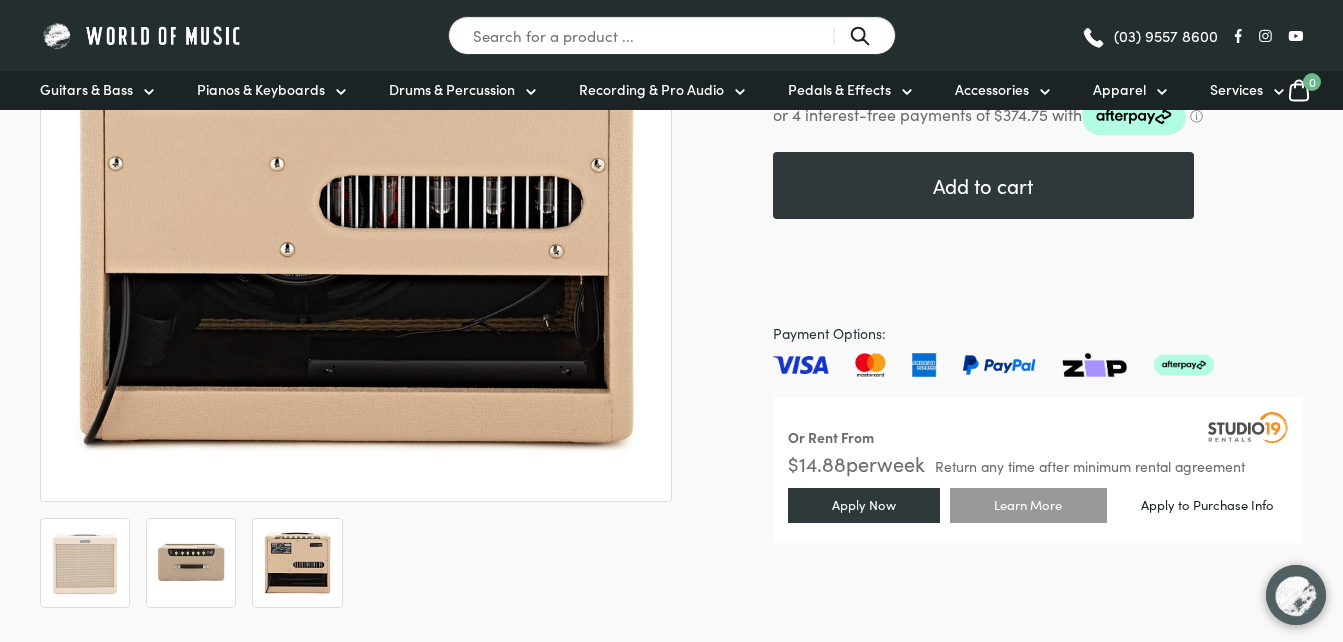 click at bounding box center (191, 563) 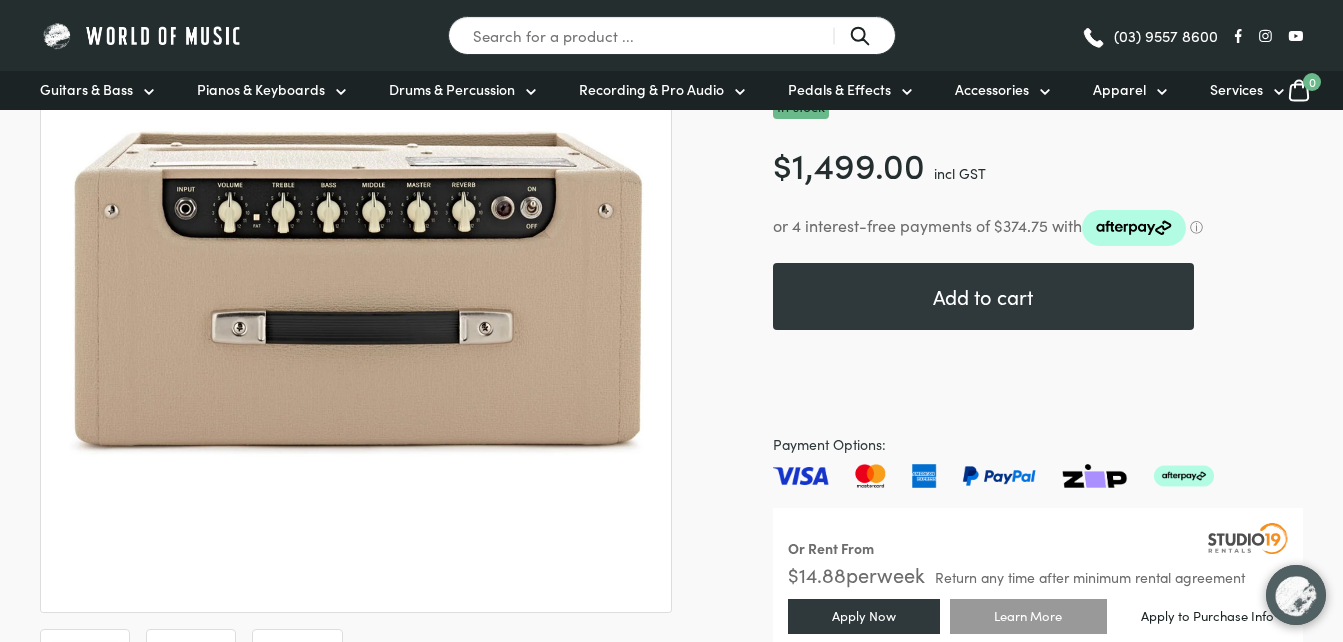 scroll, scrollTop: 322, scrollLeft: 0, axis: vertical 